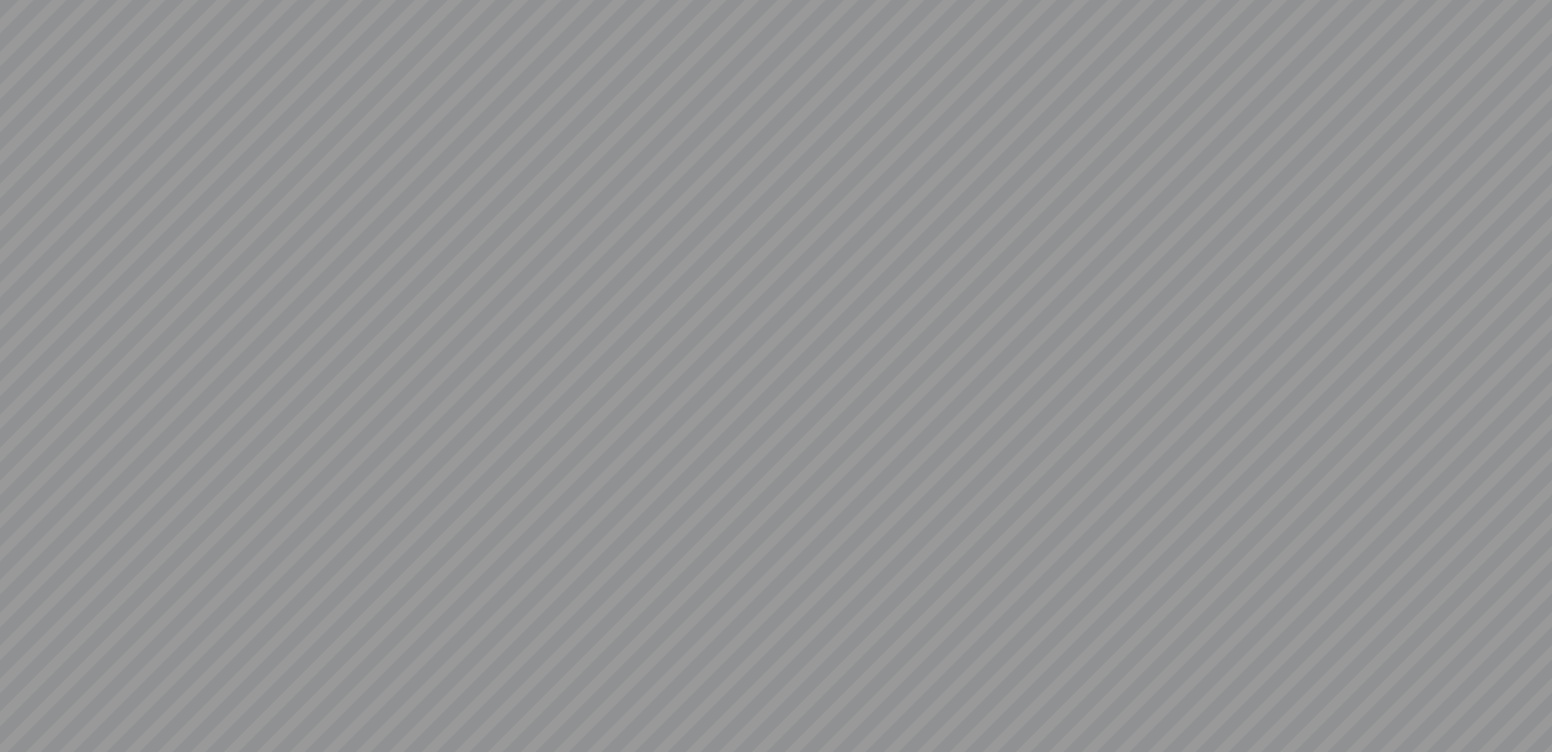 scroll, scrollTop: 0, scrollLeft: 0, axis: both 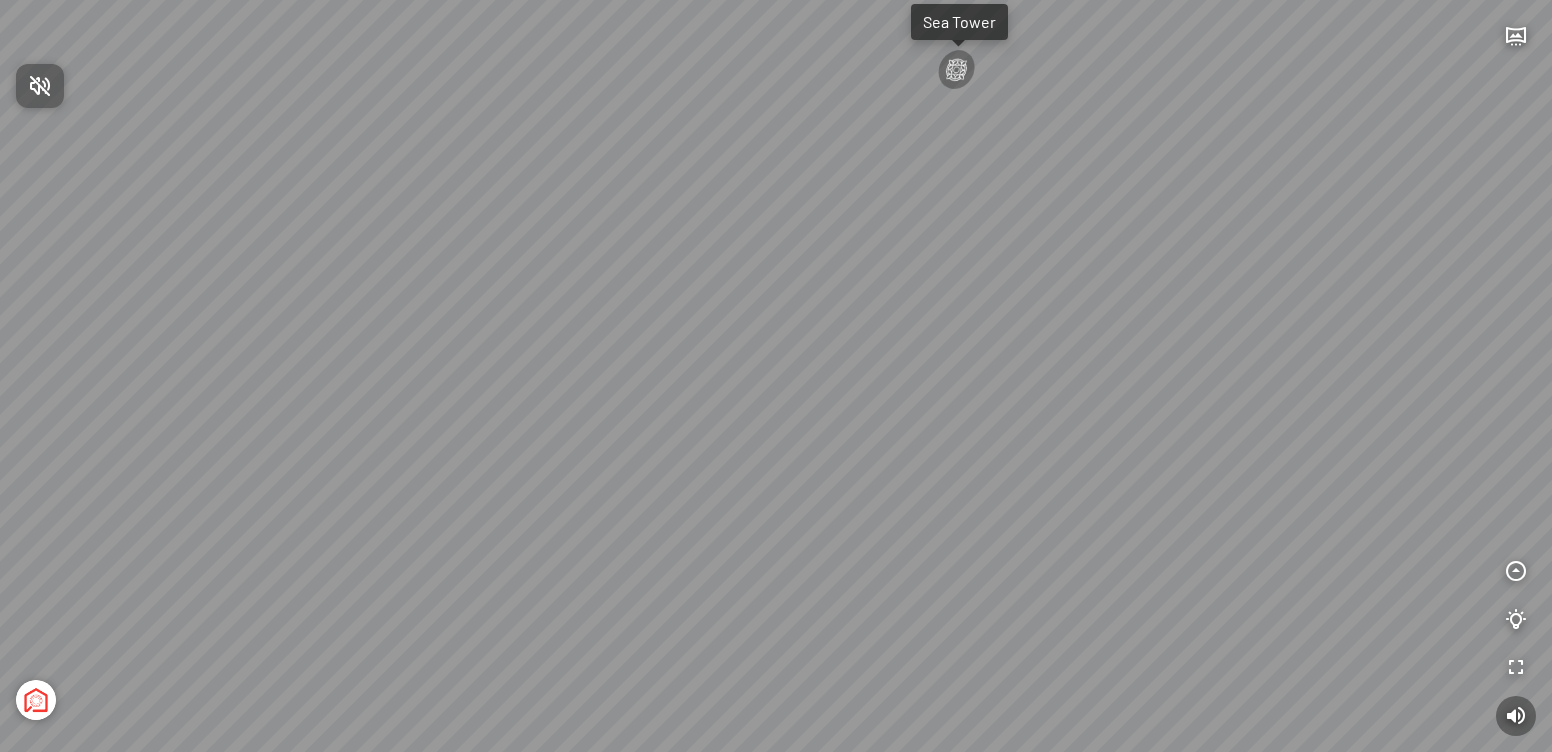 click at bounding box center (40, 86) 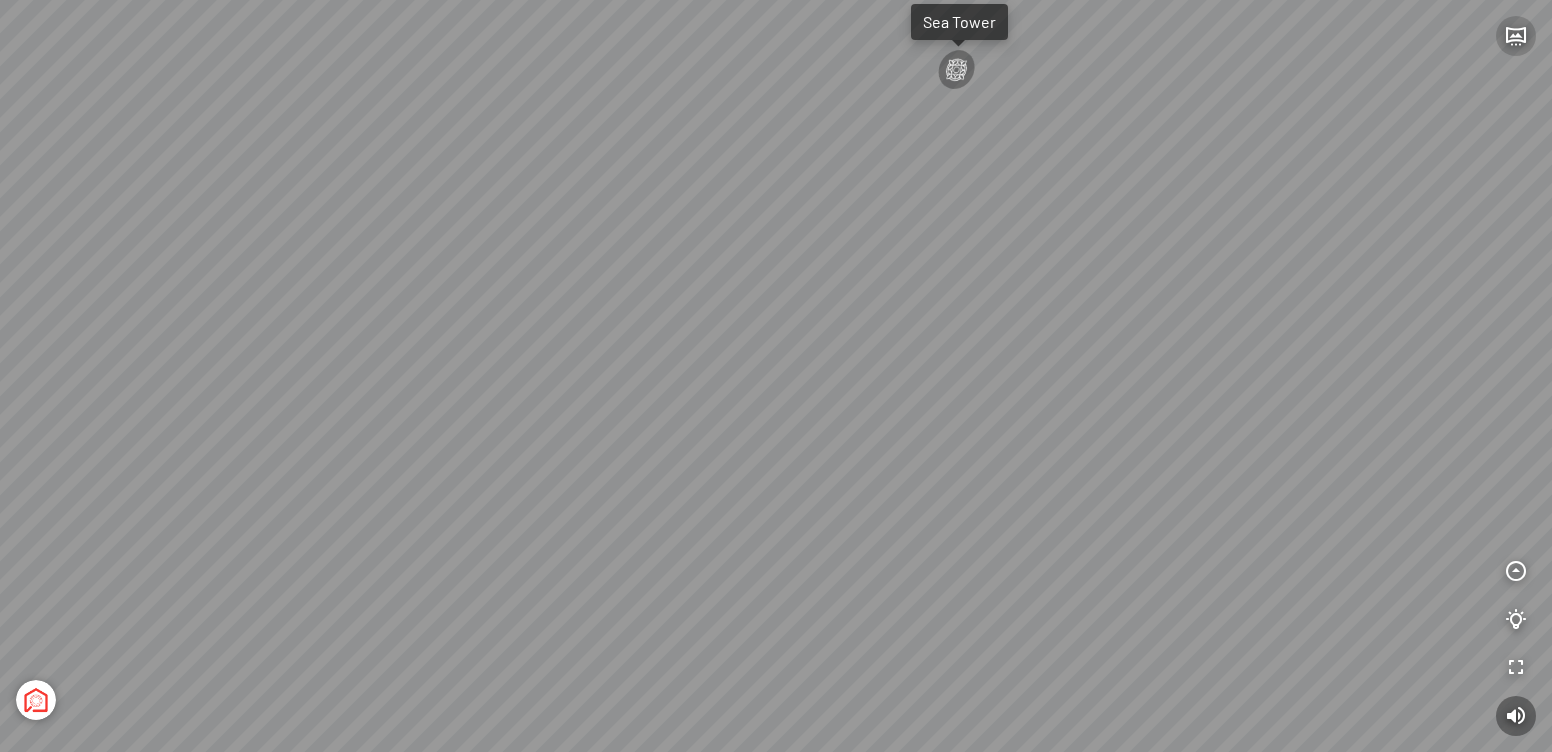 click at bounding box center (1516, 36) 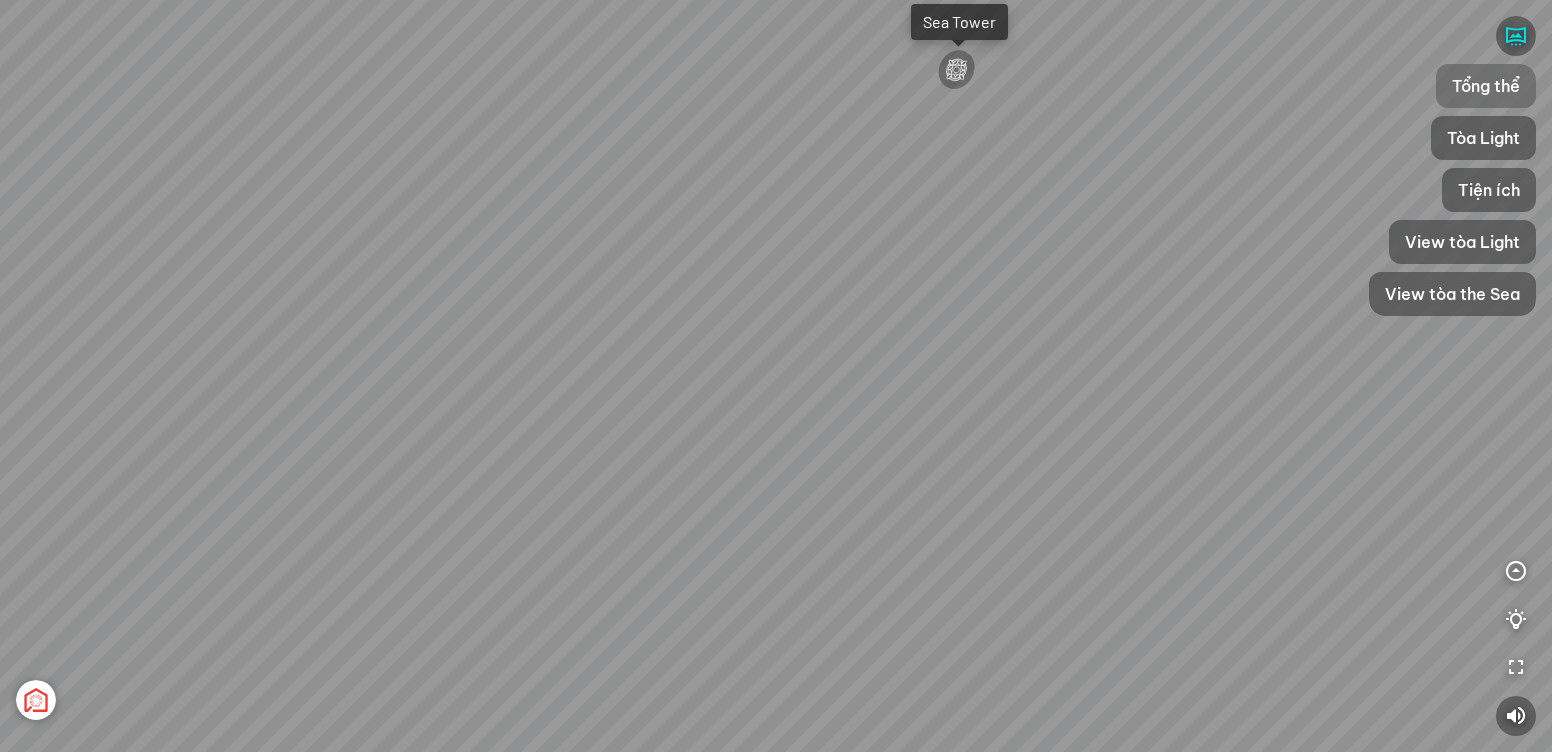 click on "Tổng thể" at bounding box center (1486, 86) 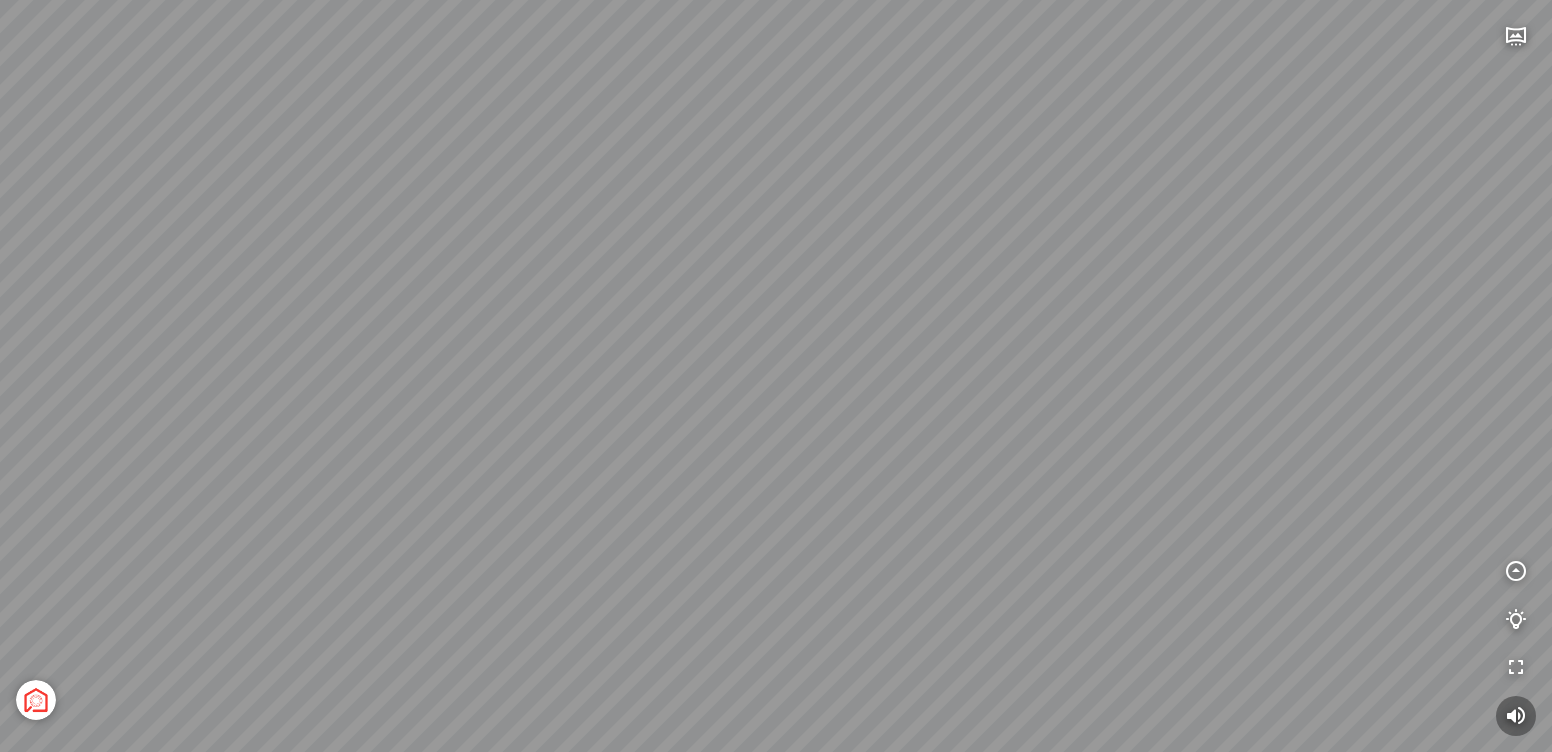 drag, startPoint x: 1076, startPoint y: 647, endPoint x: 816, endPoint y: 554, distance: 276.1322 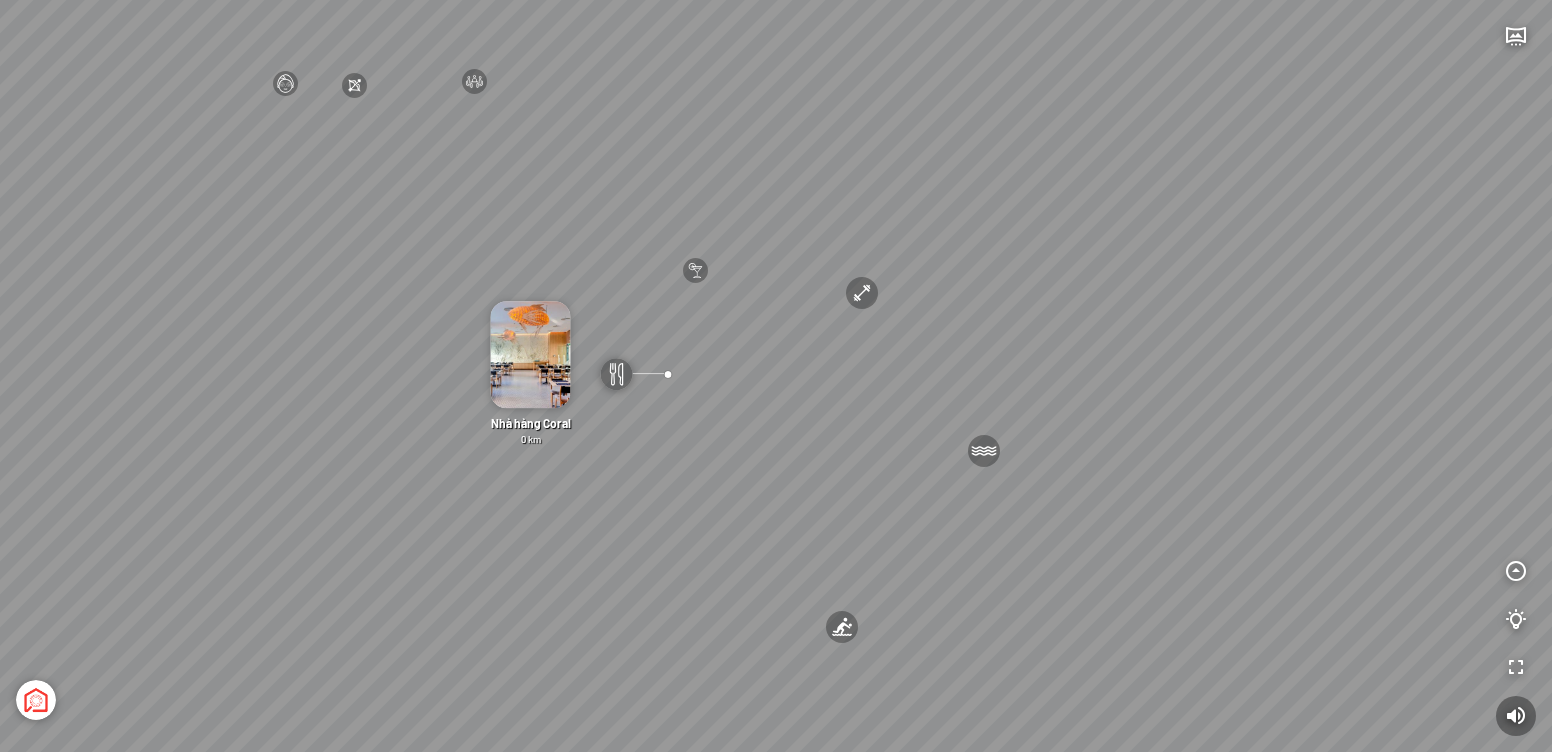 drag, startPoint x: 1136, startPoint y: 664, endPoint x: 913, endPoint y: 594, distance: 233.72847 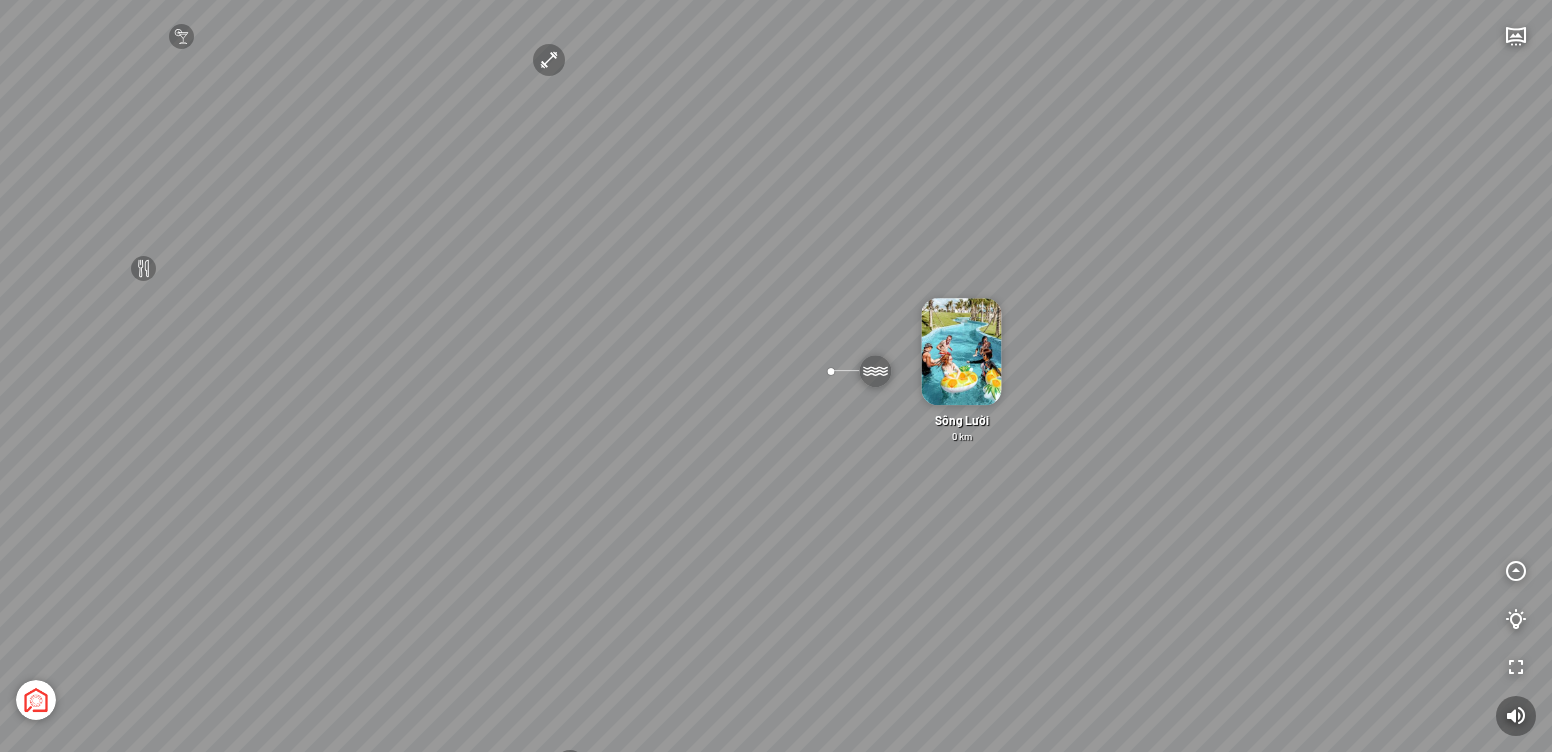 drag, startPoint x: 1078, startPoint y: 638, endPoint x: 816, endPoint y: 547, distance: 277.35358 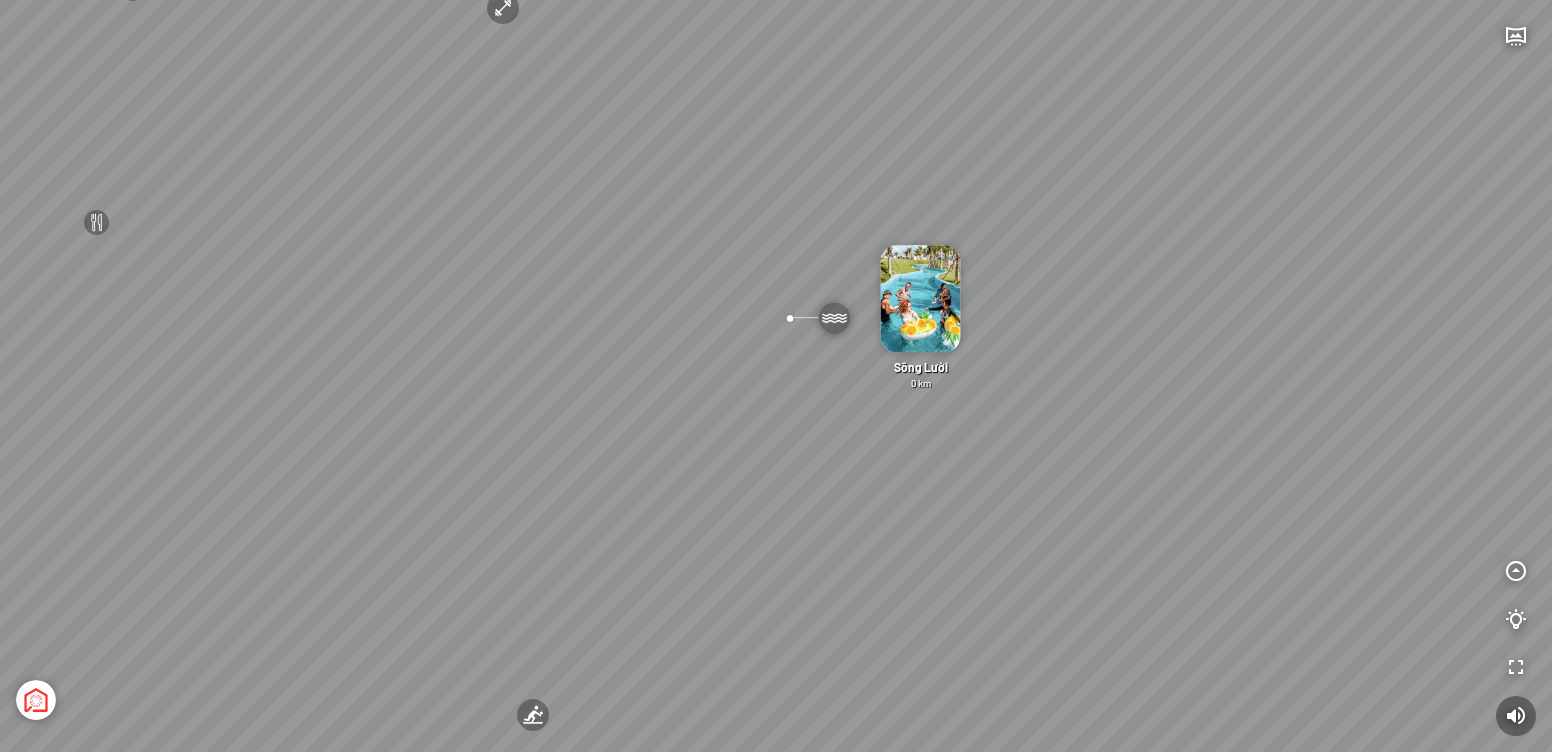 drag, startPoint x: 881, startPoint y: 509, endPoint x: 1179, endPoint y: 535, distance: 299.13208 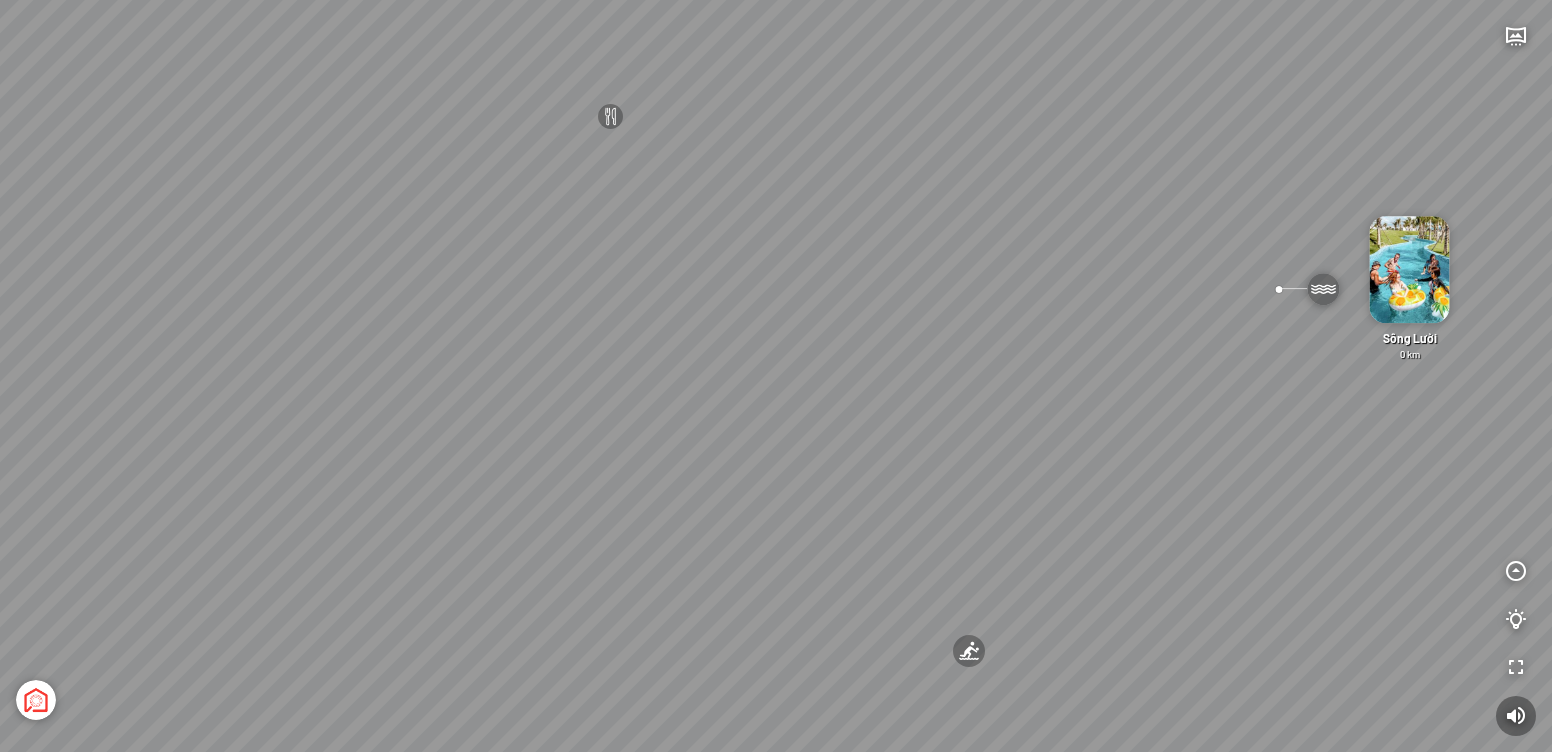 drag, startPoint x: 1013, startPoint y: 522, endPoint x: 1269, endPoint y: 448, distance: 266.48077 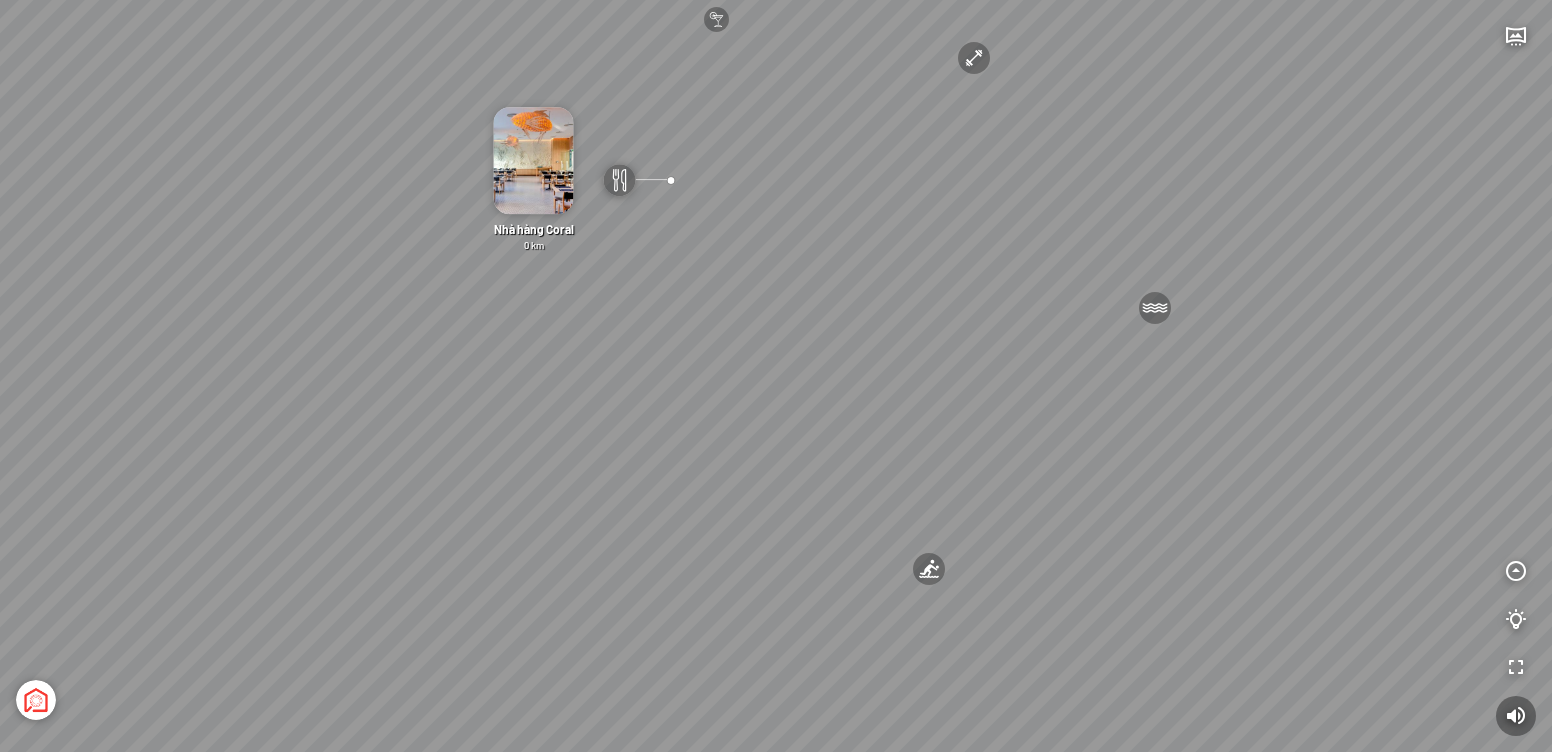 drag, startPoint x: 1016, startPoint y: 518, endPoint x: 1168, endPoint y: 481, distance: 156.43849 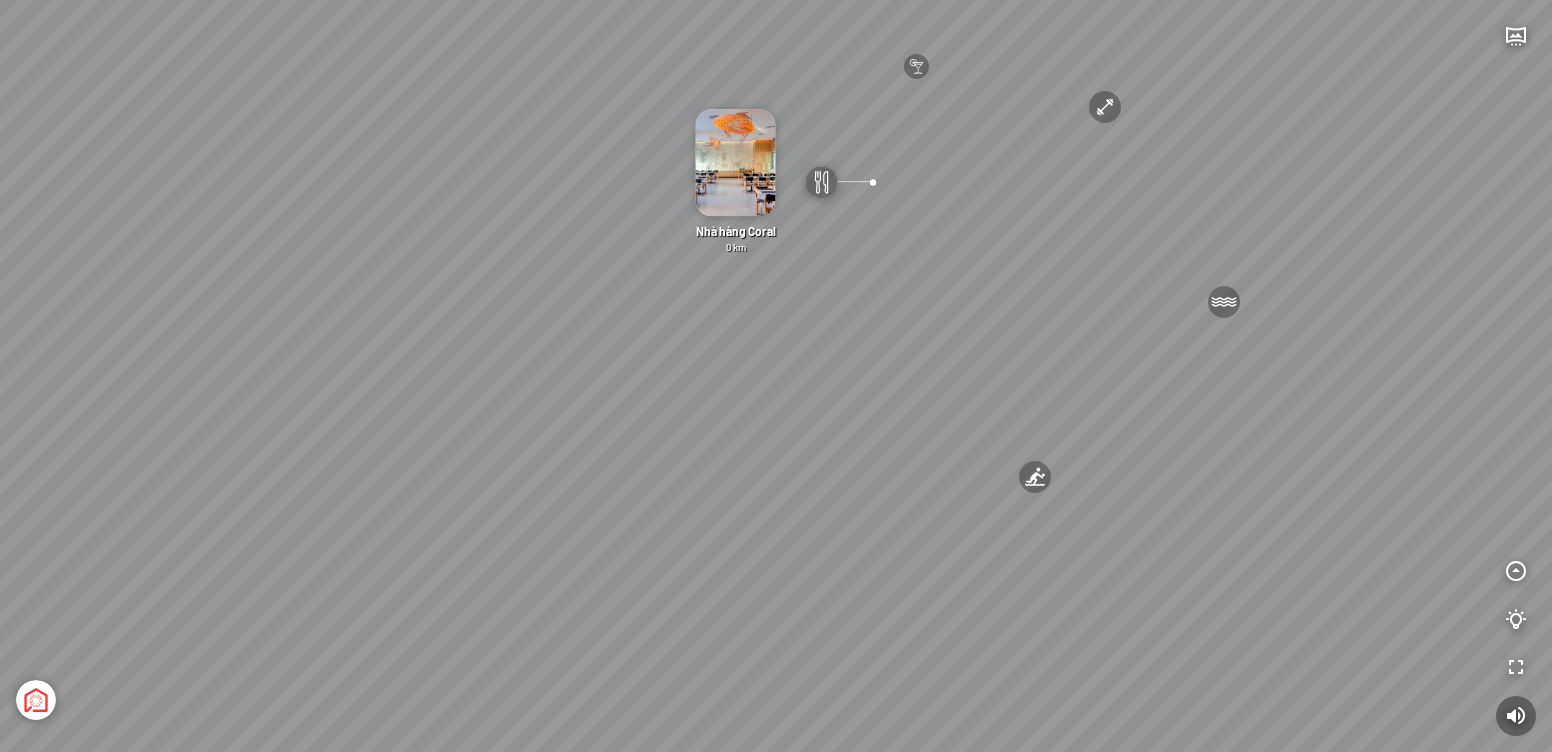 drag, startPoint x: 673, startPoint y: 512, endPoint x: 913, endPoint y: 474, distance: 242.98972 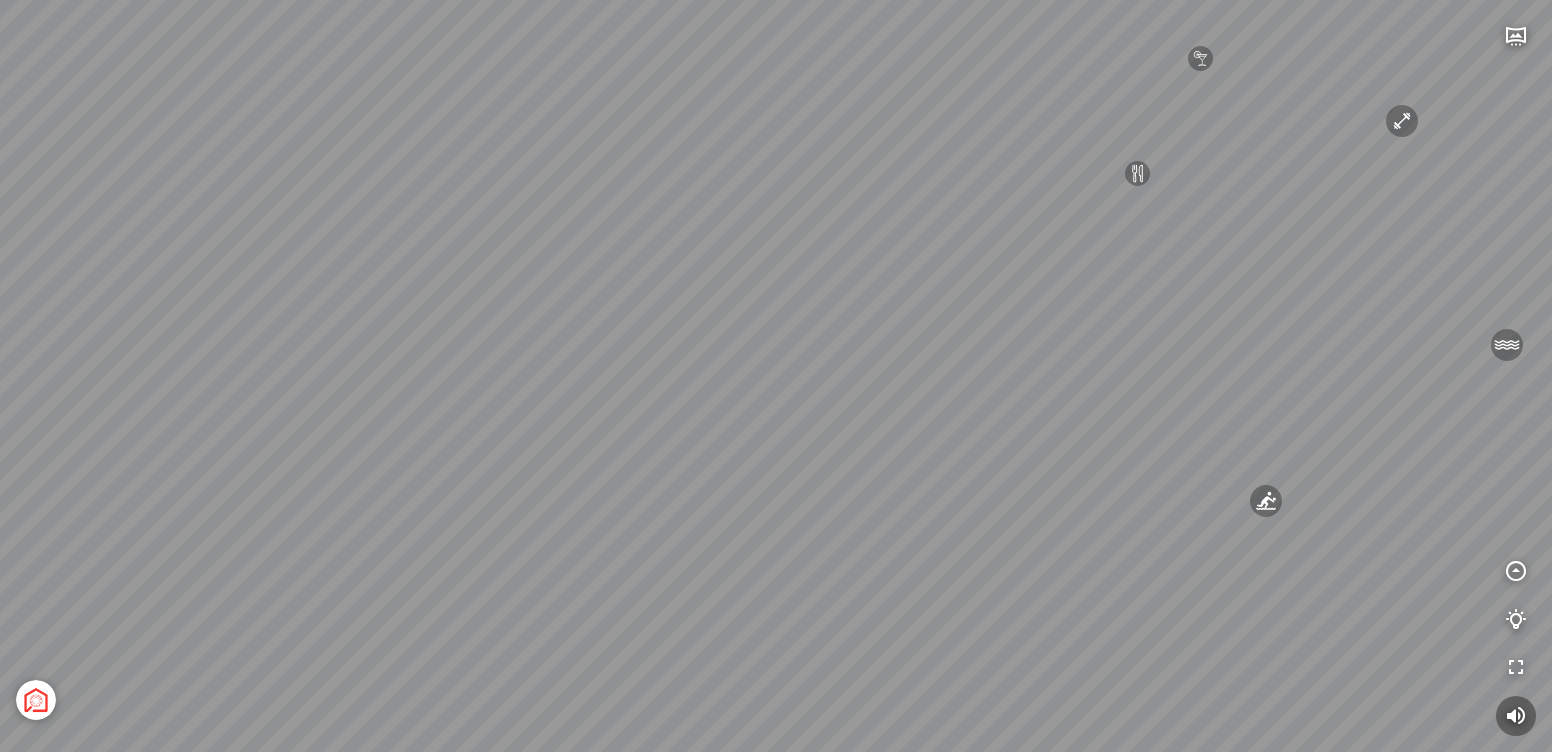 drag, startPoint x: 912, startPoint y: 480, endPoint x: 1108, endPoint y: 511, distance: 198.43639 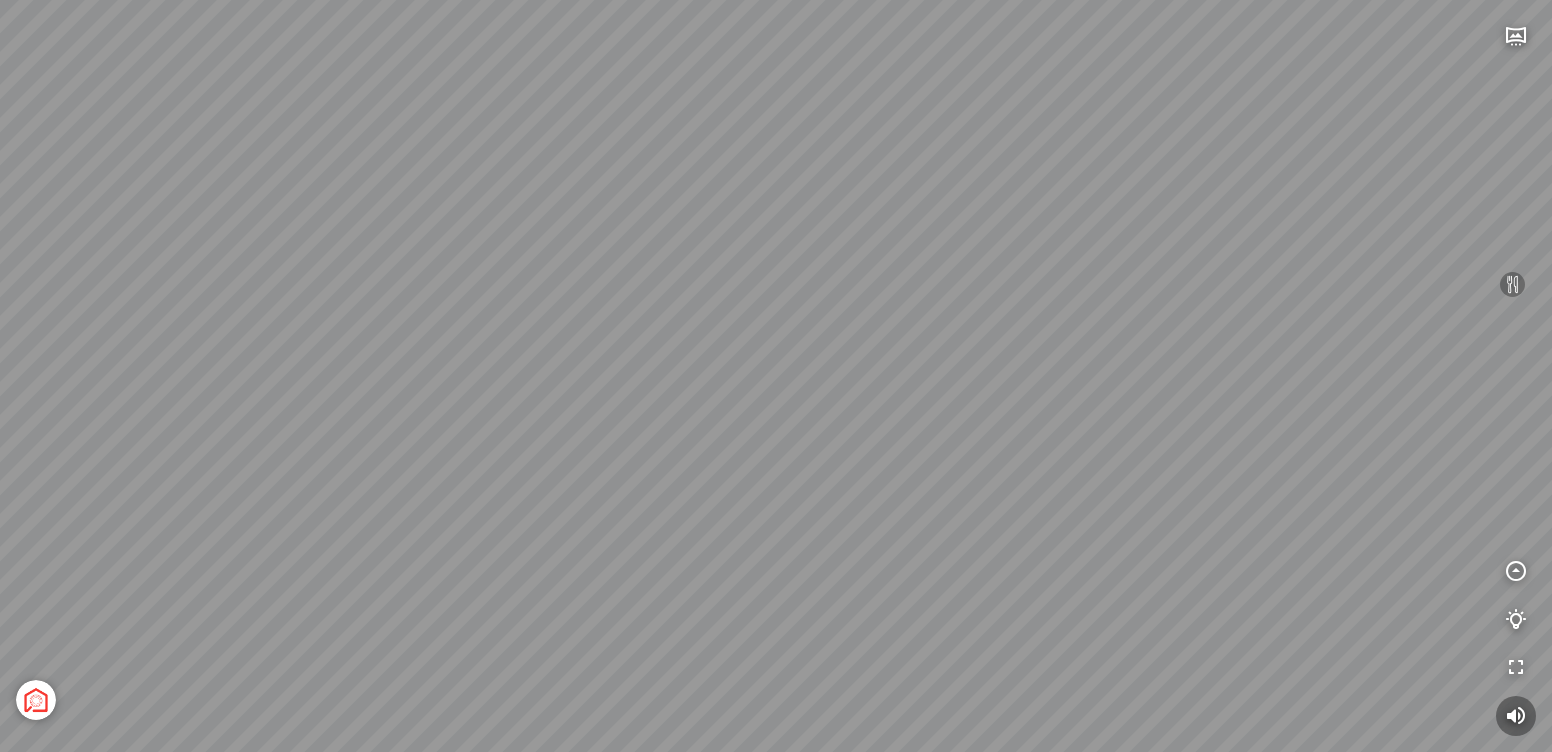 drag, startPoint x: 759, startPoint y: 592, endPoint x: 890, endPoint y: 596, distance: 131.06105 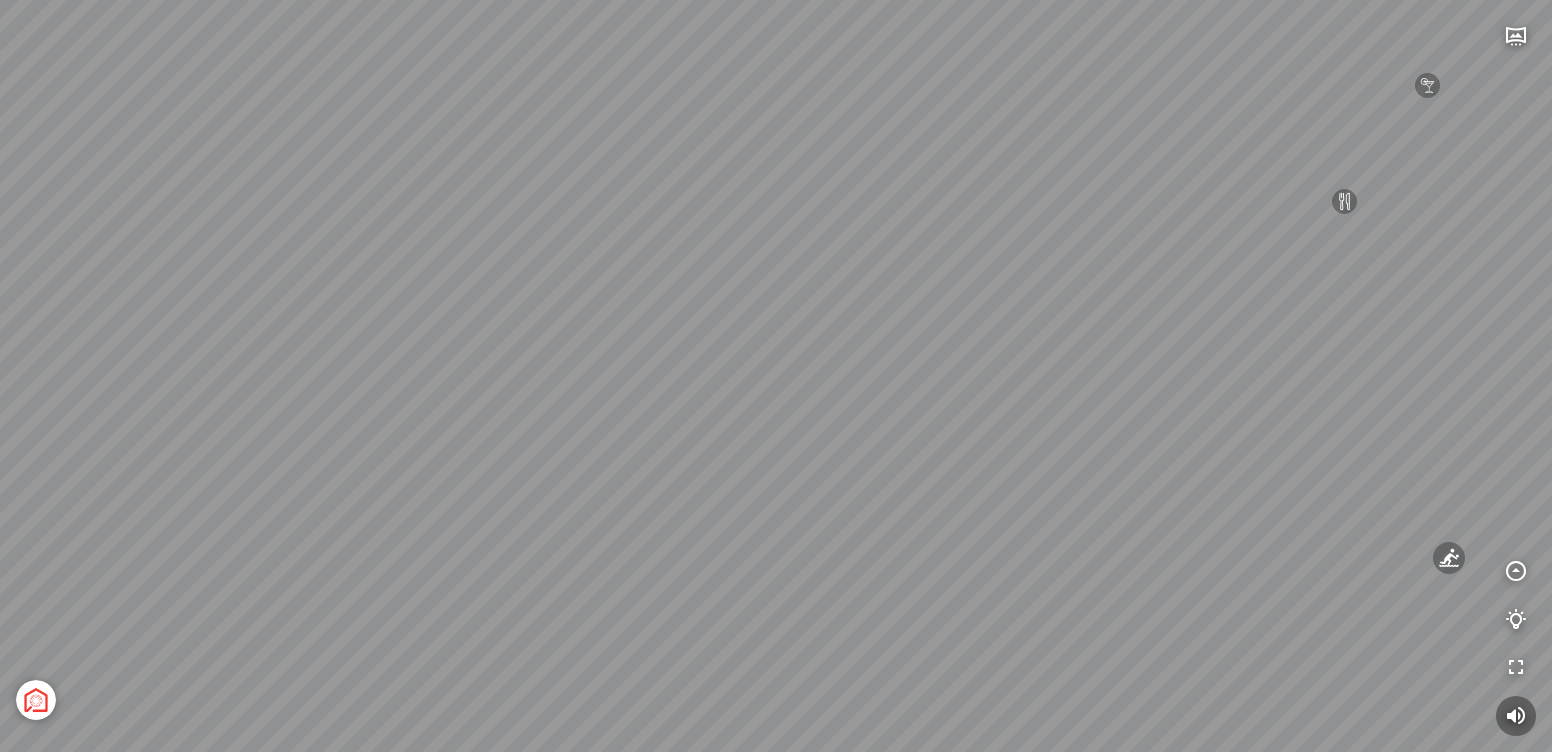 drag, startPoint x: 836, startPoint y: 522, endPoint x: 570, endPoint y: 454, distance: 274.5542 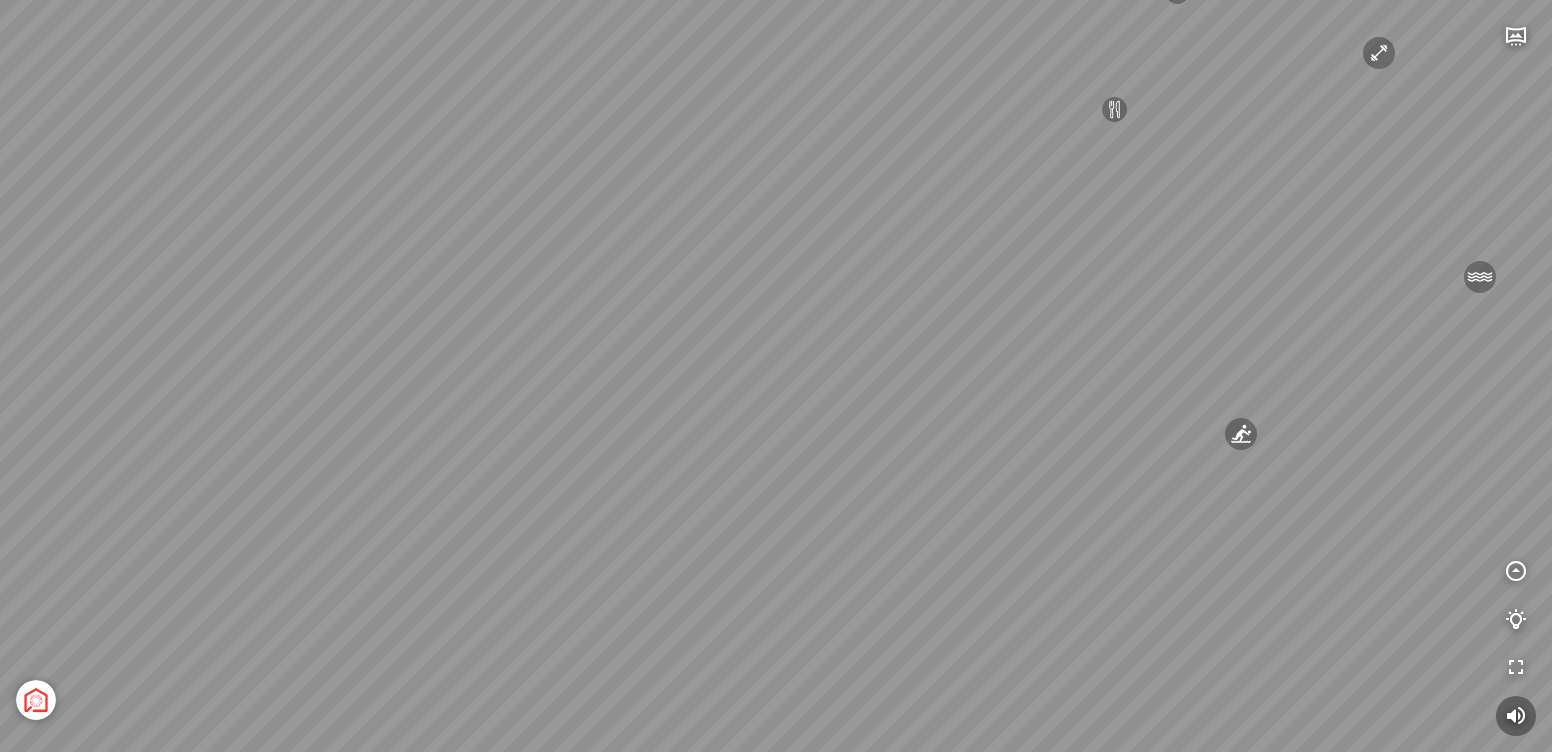 drag, startPoint x: 867, startPoint y: 464, endPoint x: 742, endPoint y: 444, distance: 126.58989 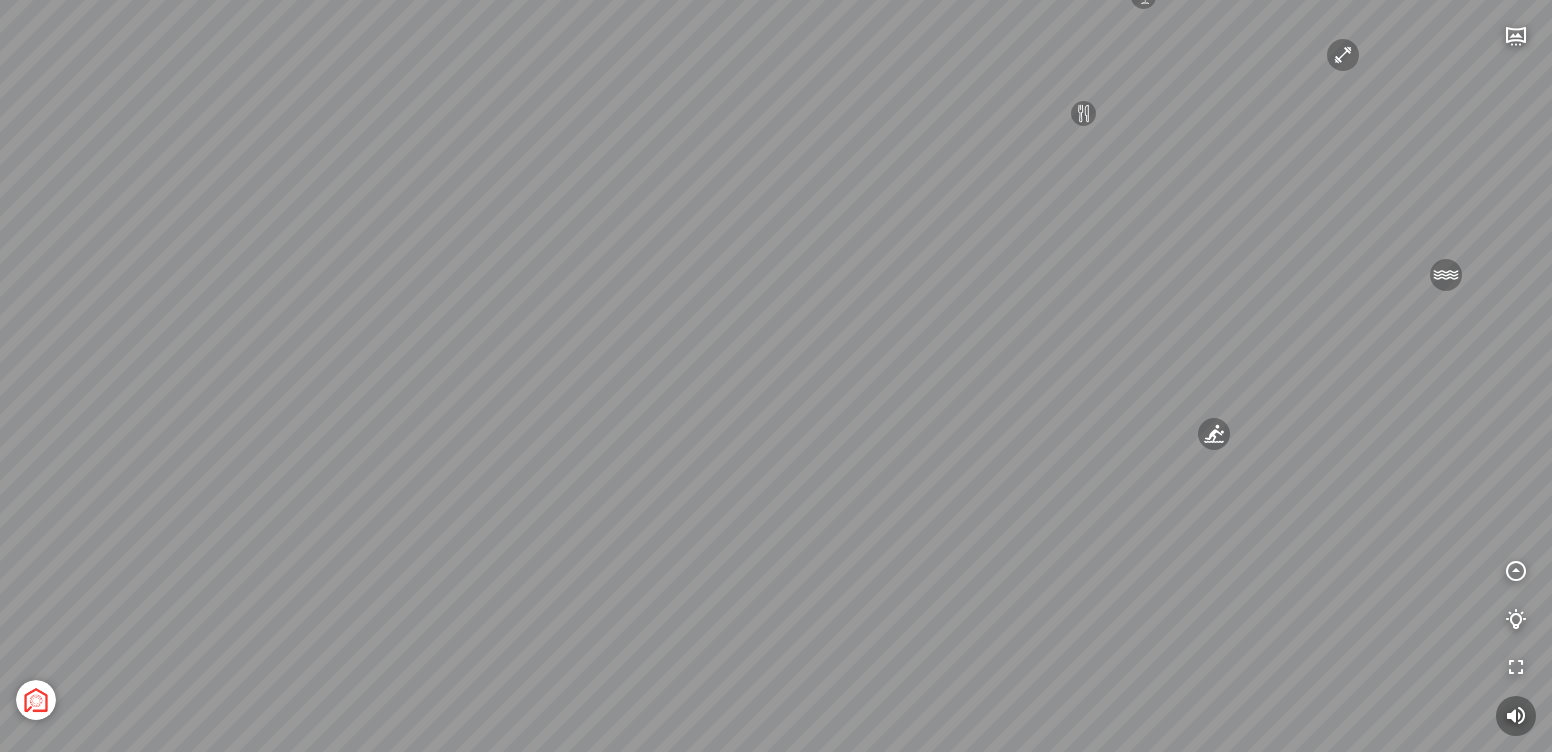 drag, startPoint x: 1102, startPoint y: 454, endPoint x: 856, endPoint y: 469, distance: 246.4569 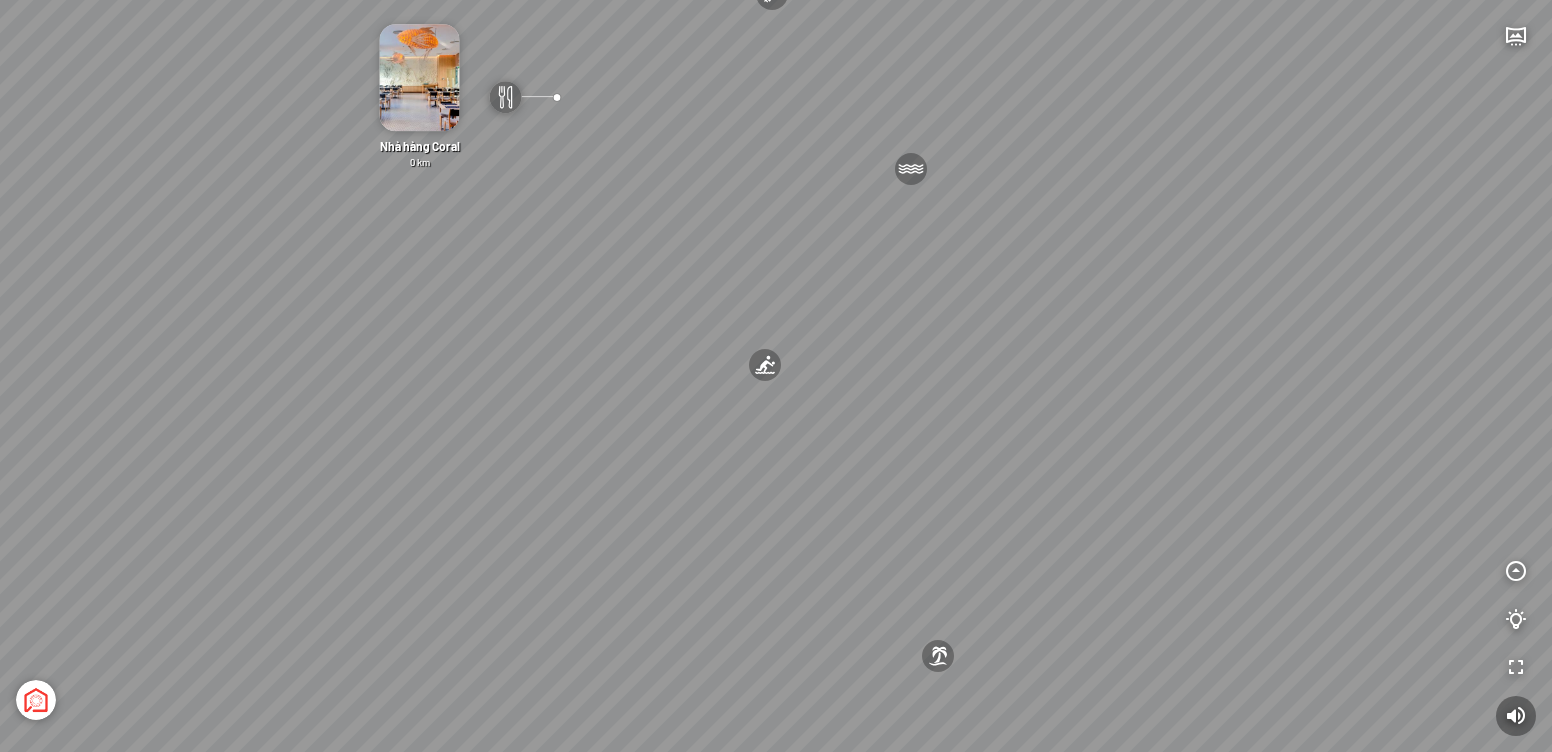 drag, startPoint x: 1072, startPoint y: 494, endPoint x: 715, endPoint y: 481, distance: 357.2366 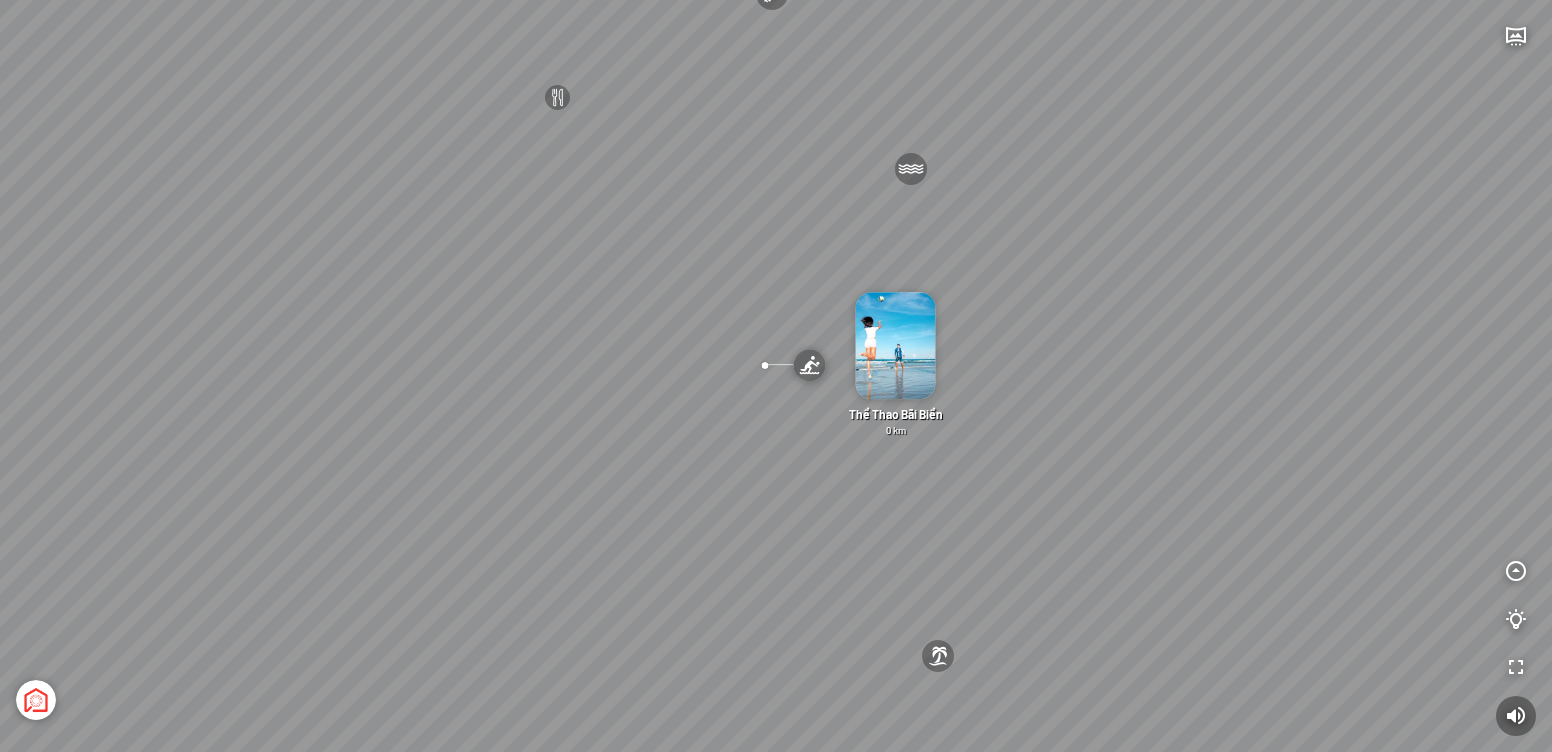 drag, startPoint x: 904, startPoint y: 425, endPoint x: 576, endPoint y: 511, distance: 339.087 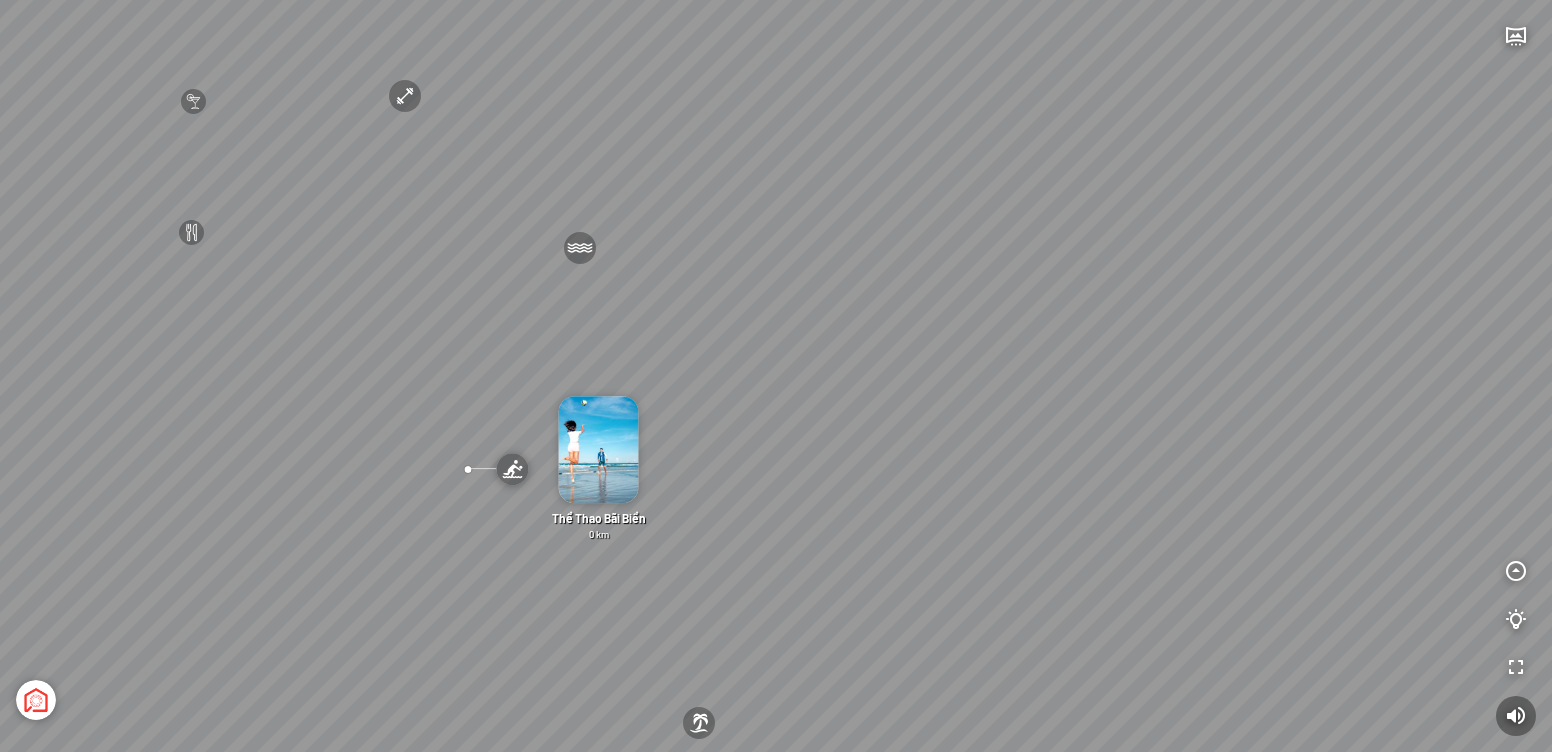 drag, startPoint x: 1044, startPoint y: 344, endPoint x: 666, endPoint y: 417, distance: 384.9844 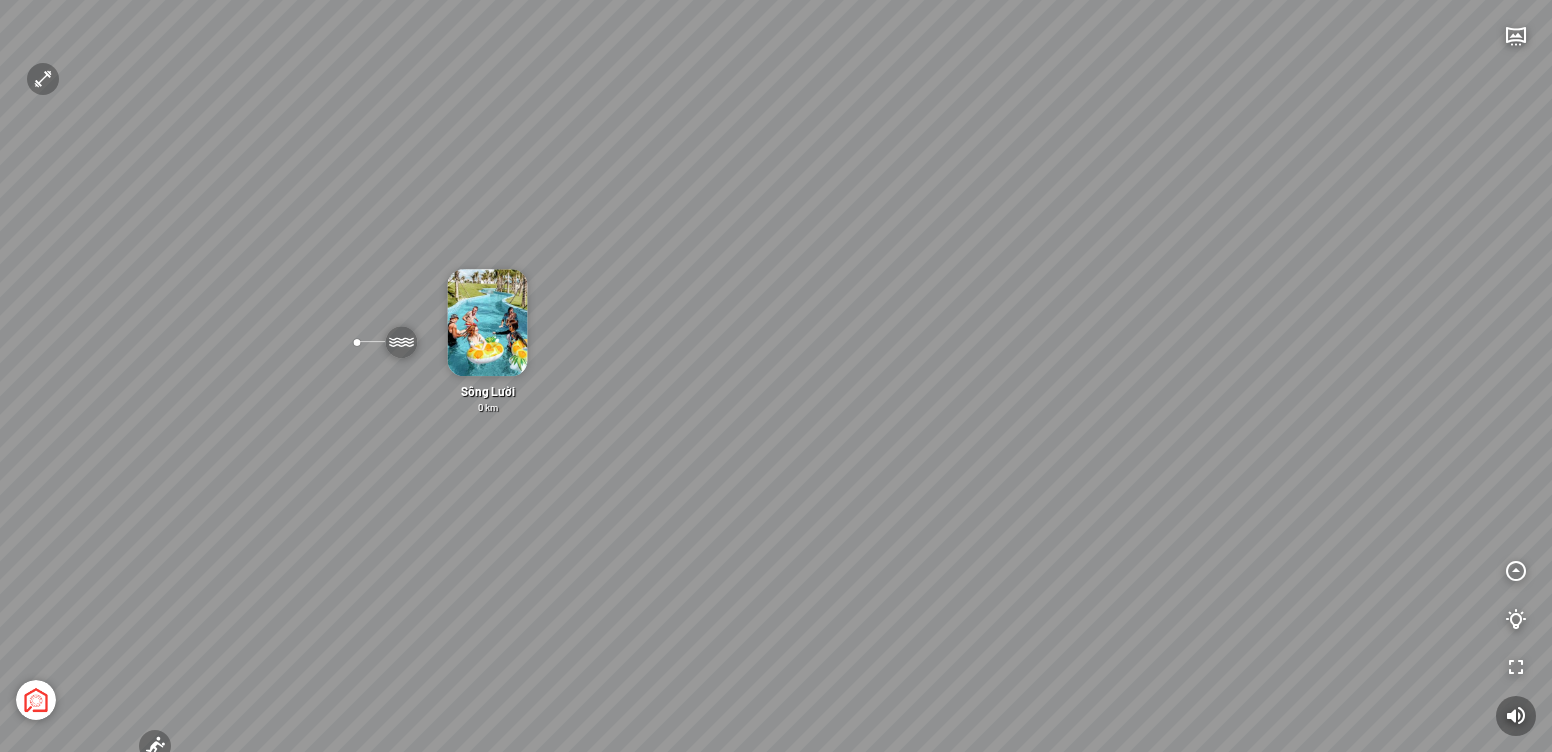 drag, startPoint x: 802, startPoint y: 343, endPoint x: 748, endPoint y: 447, distance: 117.18362 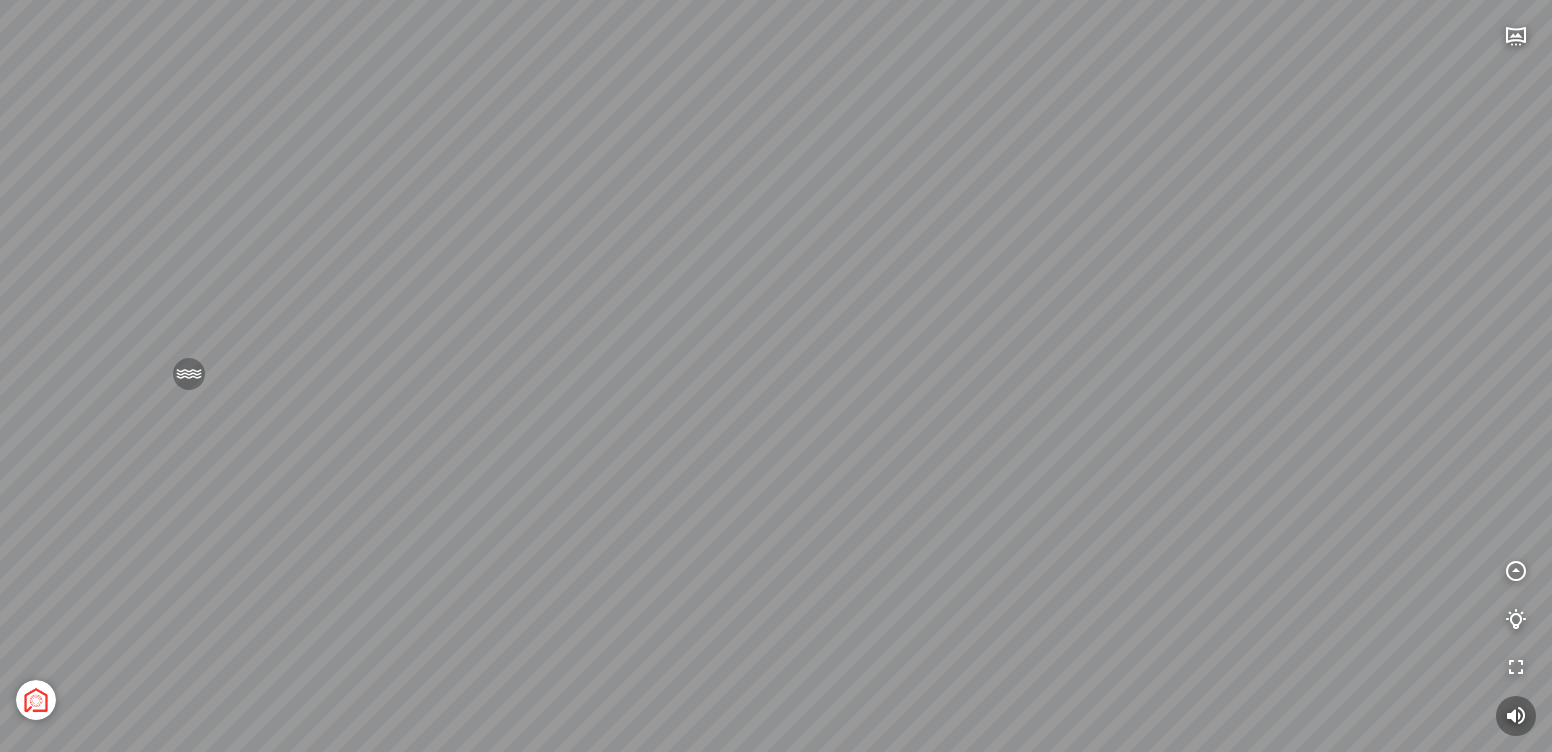 drag, startPoint x: 803, startPoint y: 387, endPoint x: 782, endPoint y: 511, distance: 125.765656 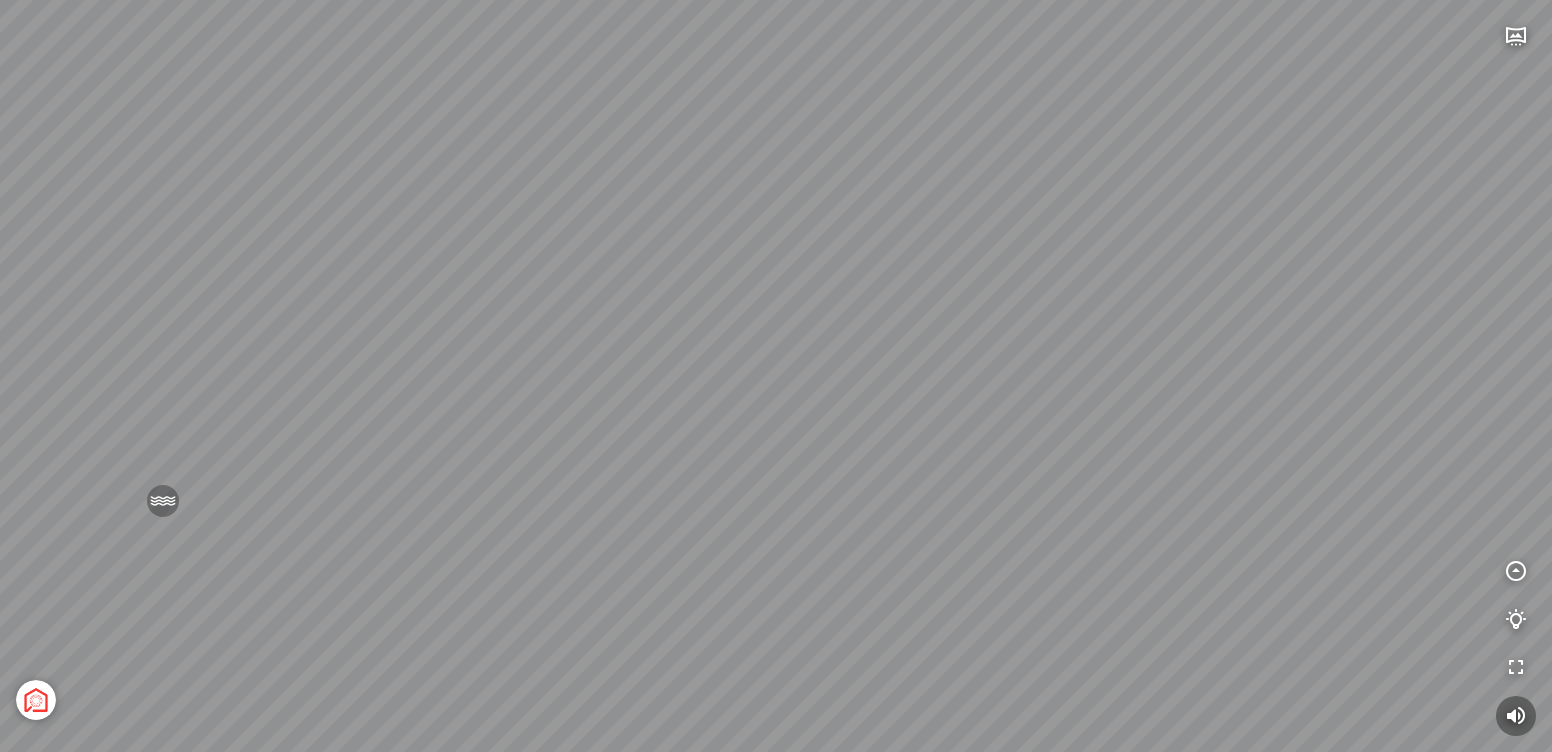 click on "Sân bay Quốc tế Cam Ranh
3.6 km
KN Links Cam Ranh Golf Course
5.9 km
Thể Thao Bãi Biển
0 km
Sông Lười
0 km" at bounding box center [776, 376] 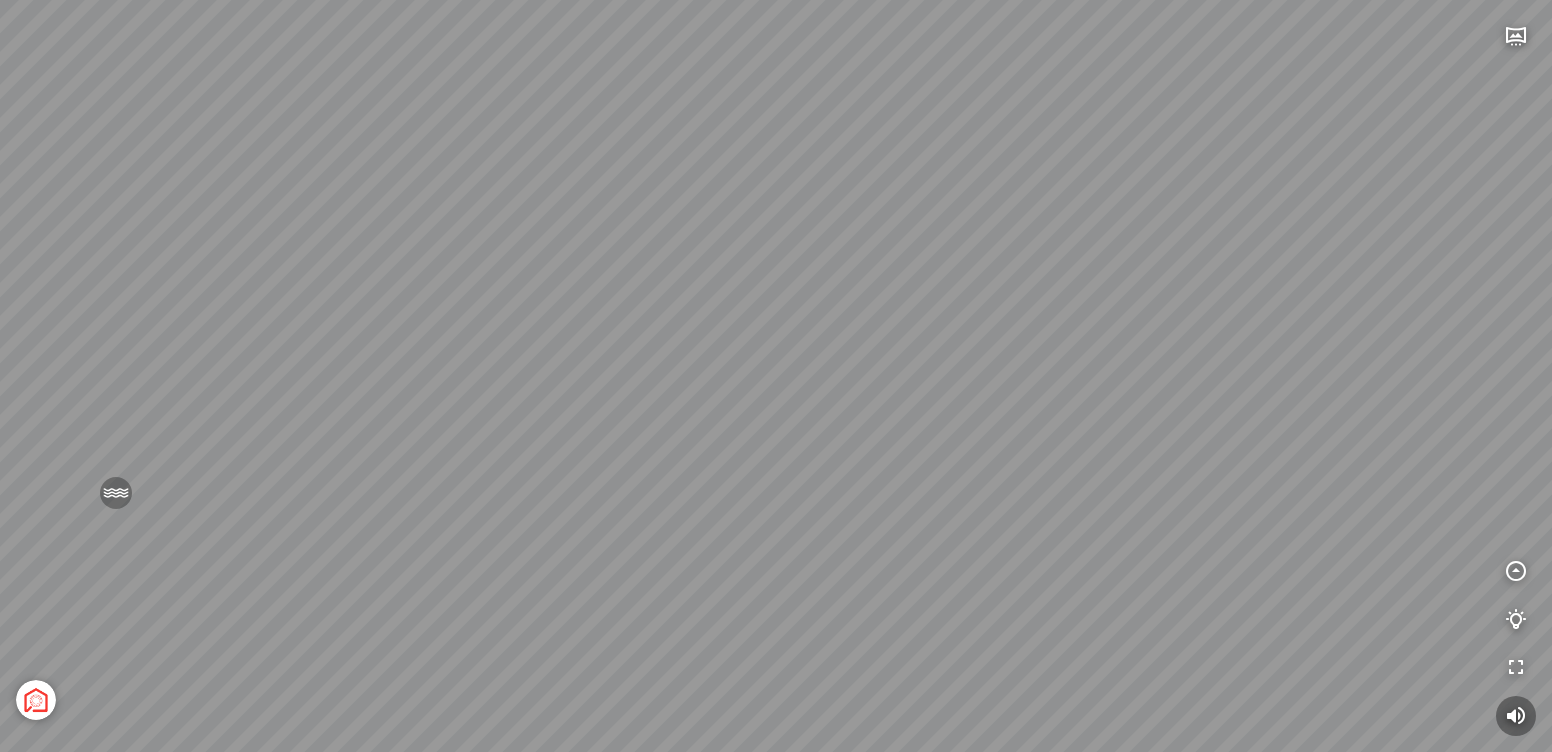 drag, startPoint x: 885, startPoint y: 563, endPoint x: 803, endPoint y: 511, distance: 97.097885 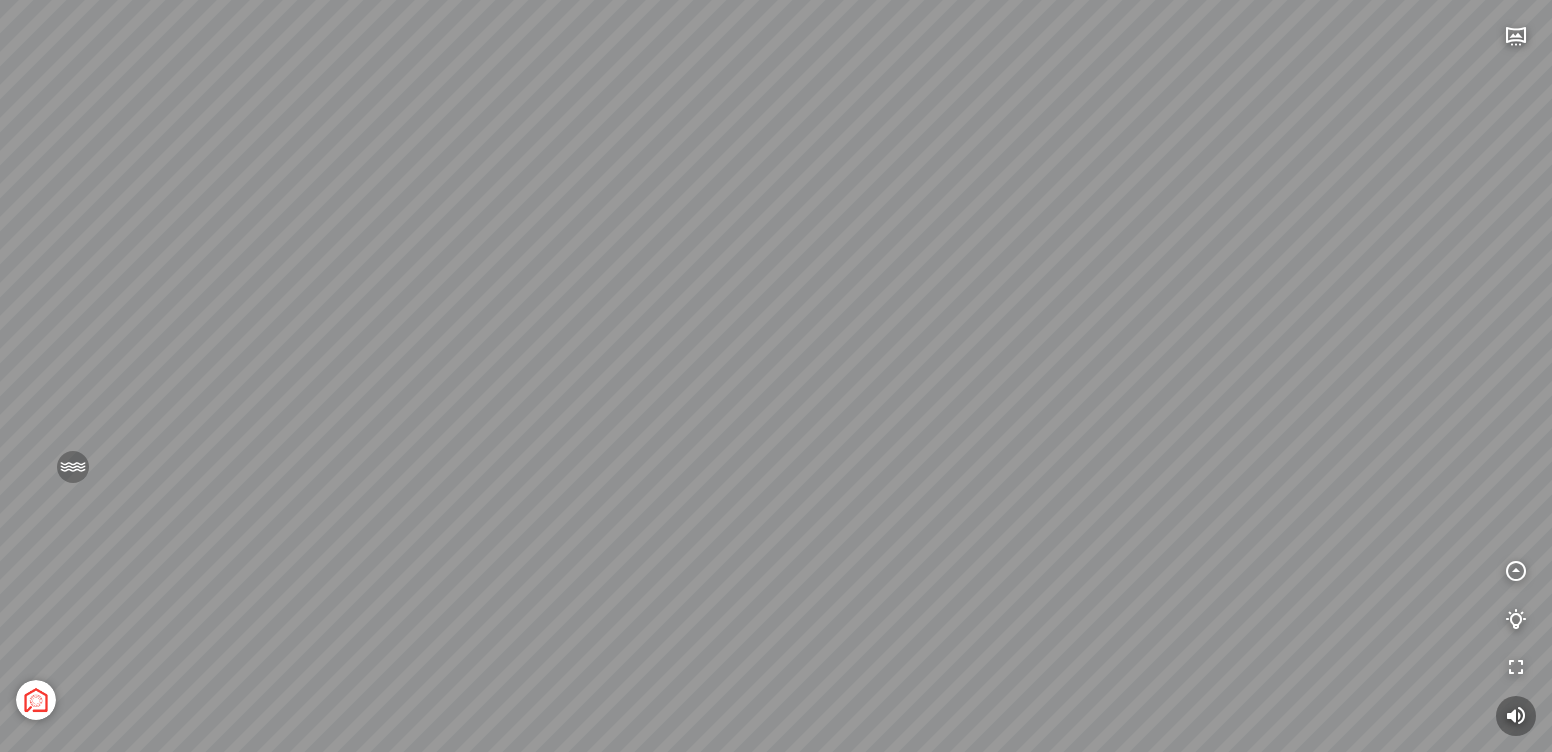 drag, startPoint x: 697, startPoint y: 465, endPoint x: 784, endPoint y: 543, distance: 116.846054 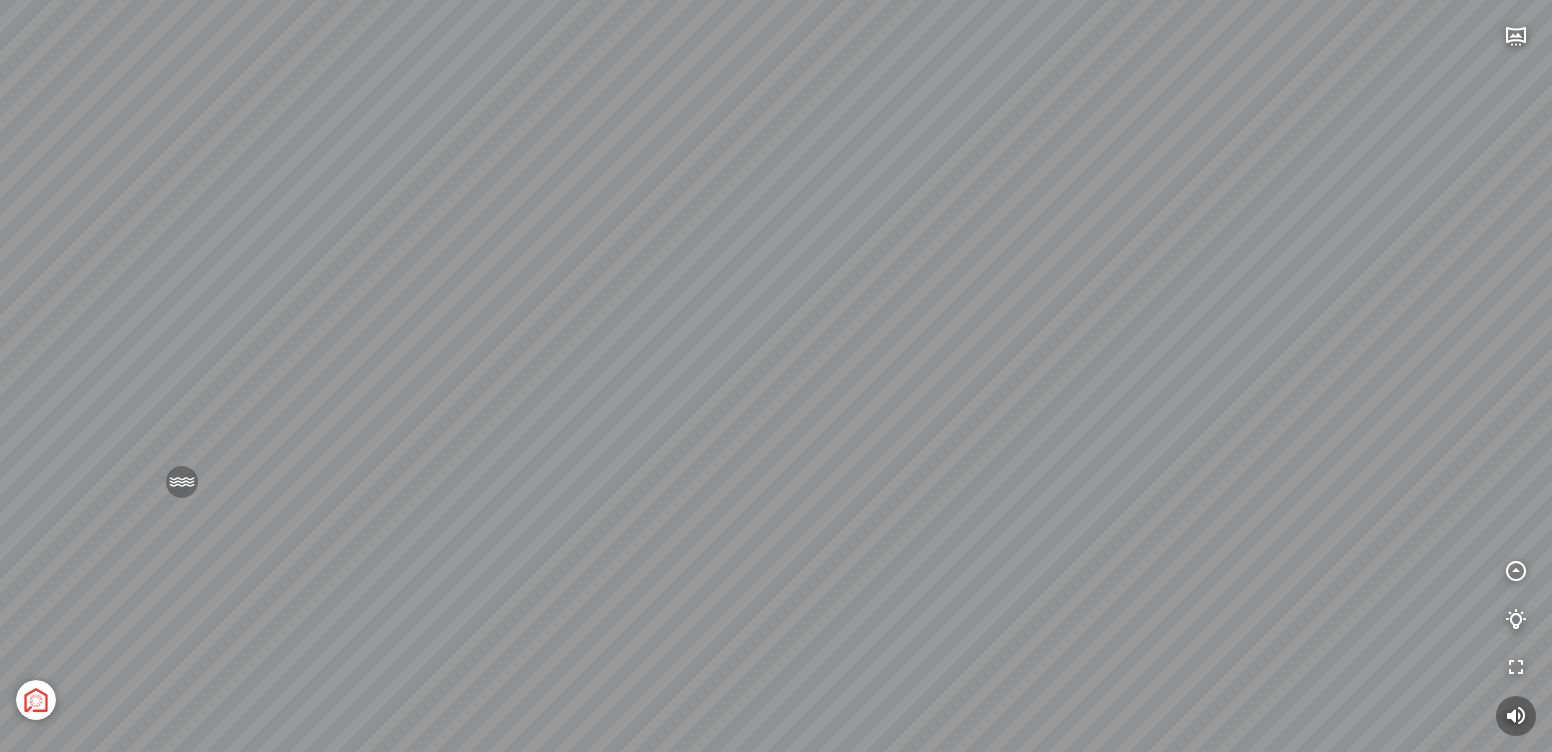 drag, startPoint x: 730, startPoint y: 518, endPoint x: 788, endPoint y: 481, distance: 68.7968 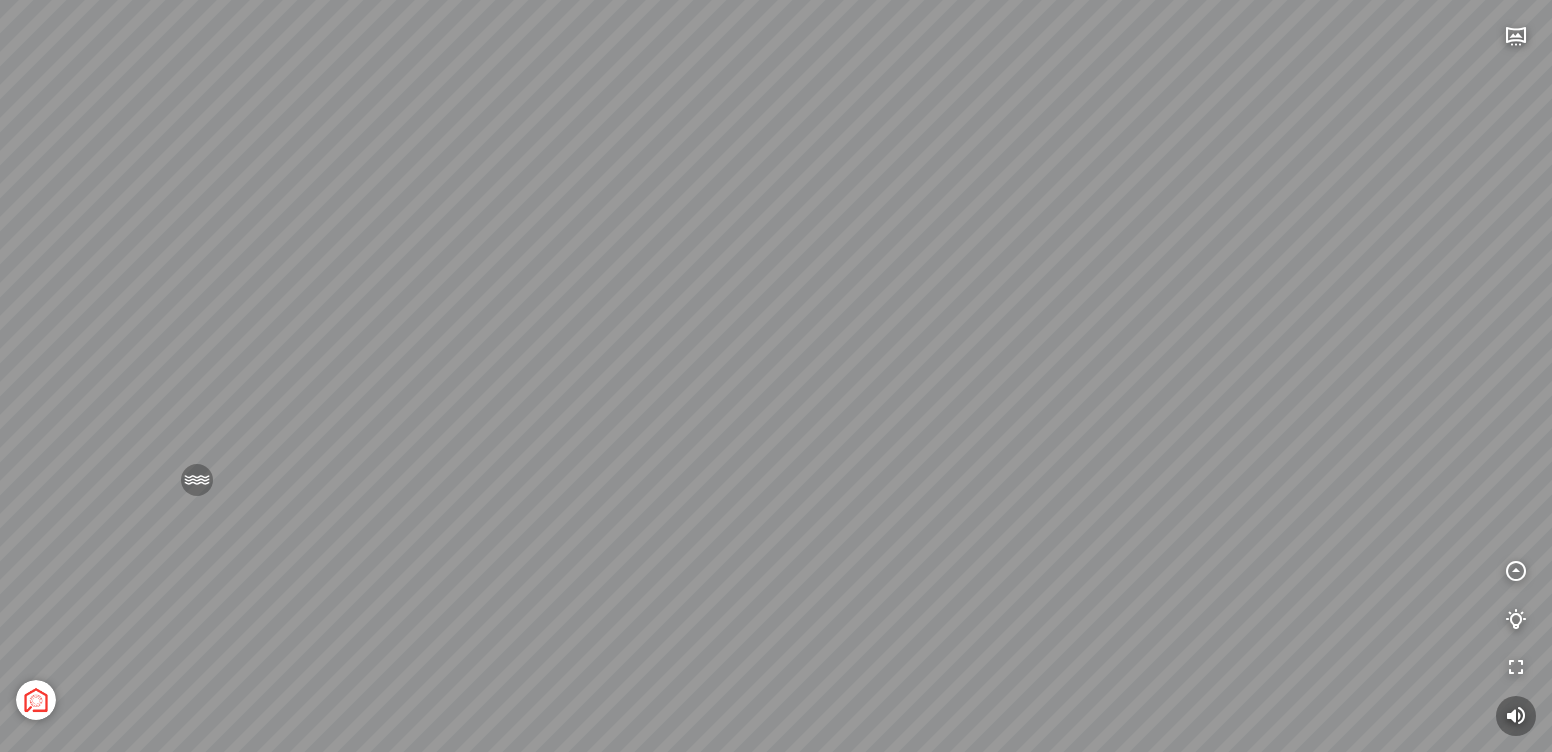 drag, startPoint x: 750, startPoint y: 484, endPoint x: 805, endPoint y: 478, distance: 55.326305 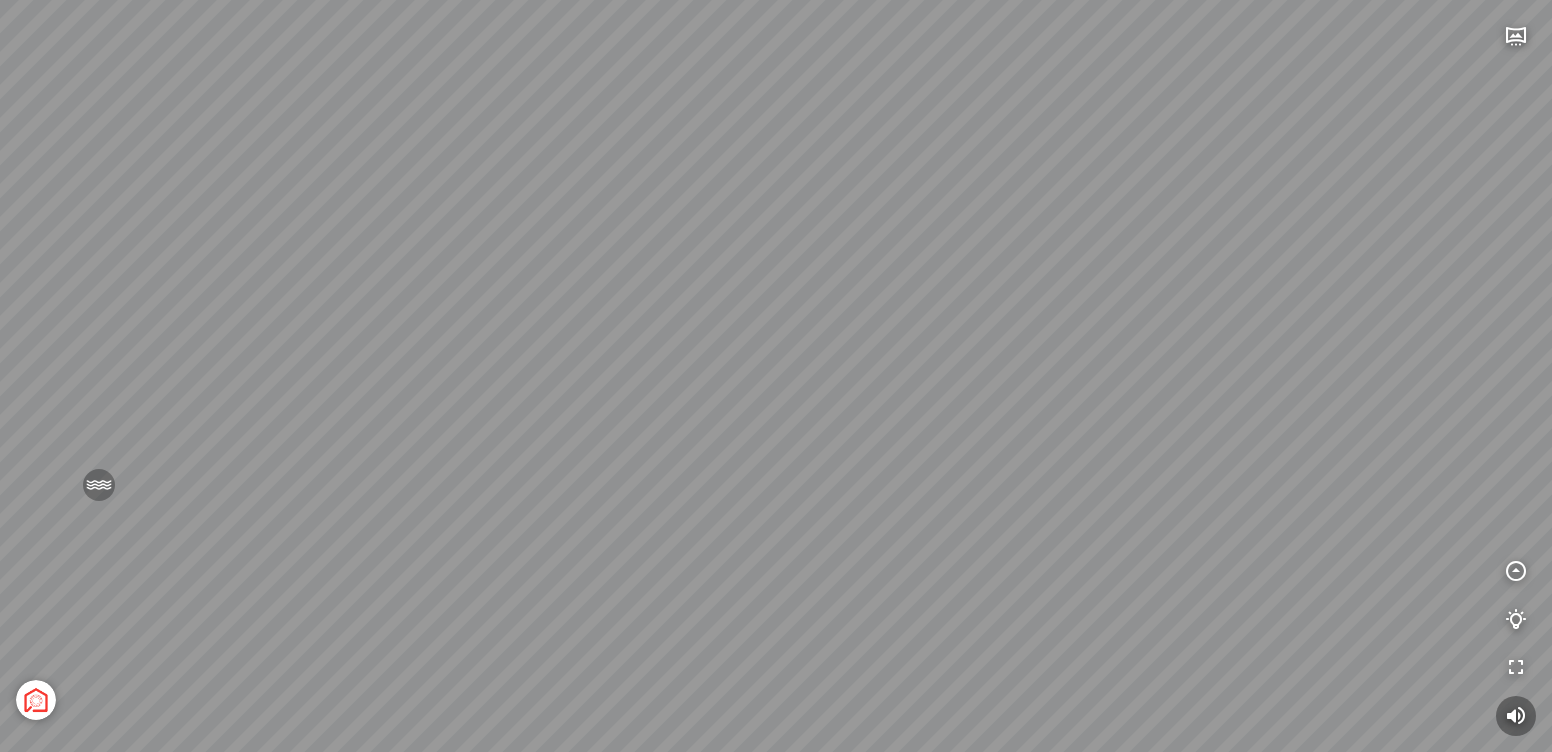 drag, startPoint x: 835, startPoint y: 549, endPoint x: 617, endPoint y: 547, distance: 218.00917 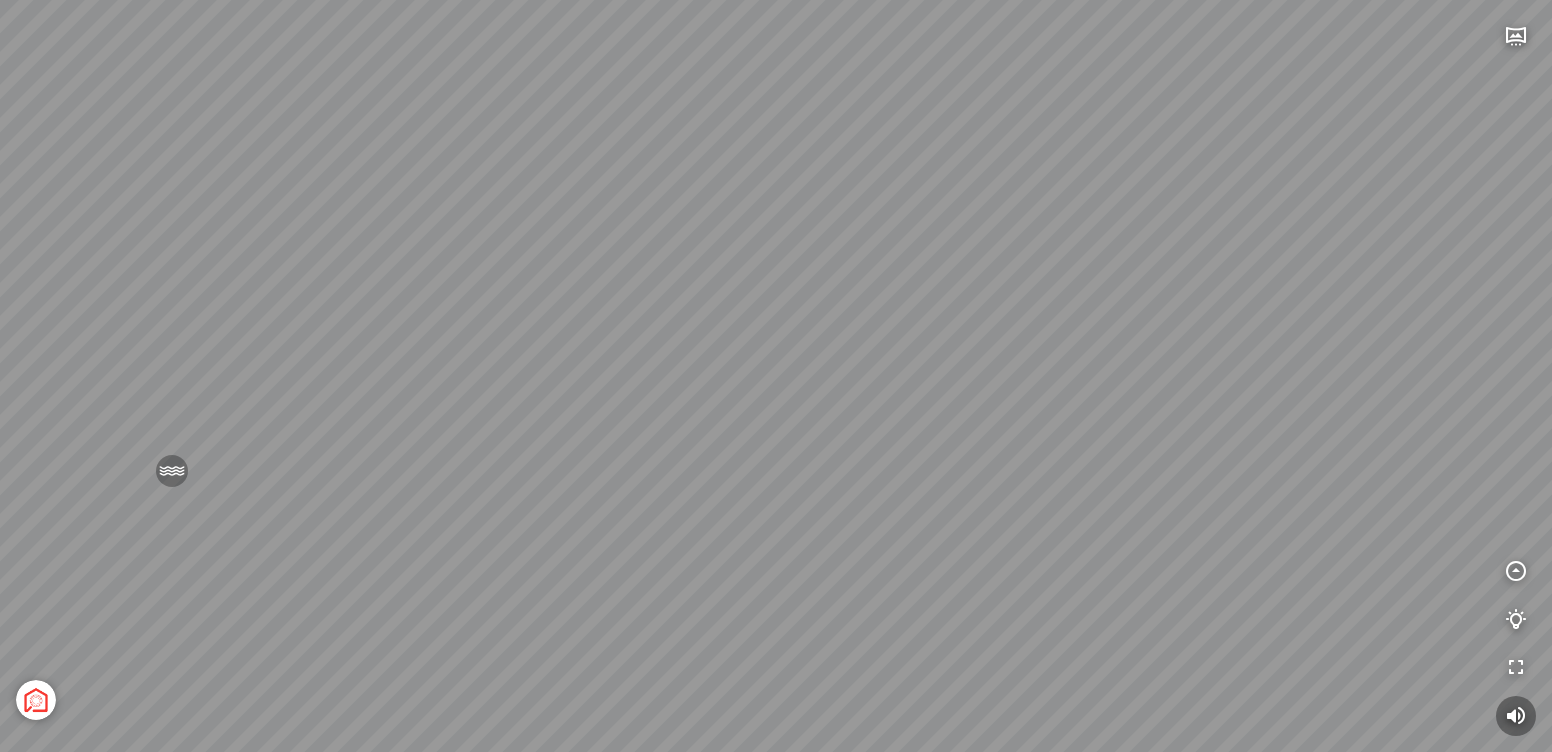 drag, startPoint x: 849, startPoint y: 517, endPoint x: 991, endPoint y: 554, distance: 146.74127 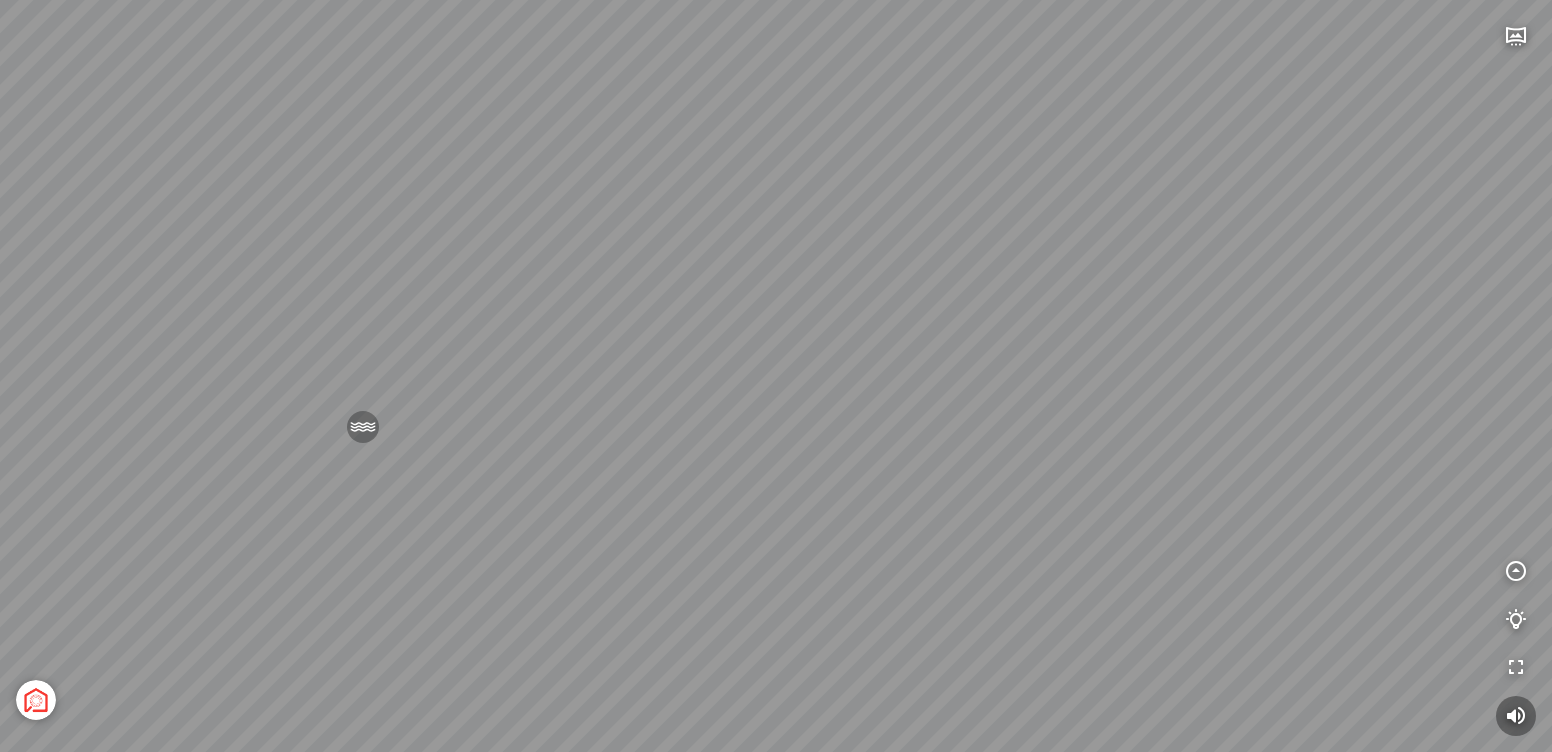 drag, startPoint x: 828, startPoint y: 500, endPoint x: 1136, endPoint y: 336, distance: 348.94125 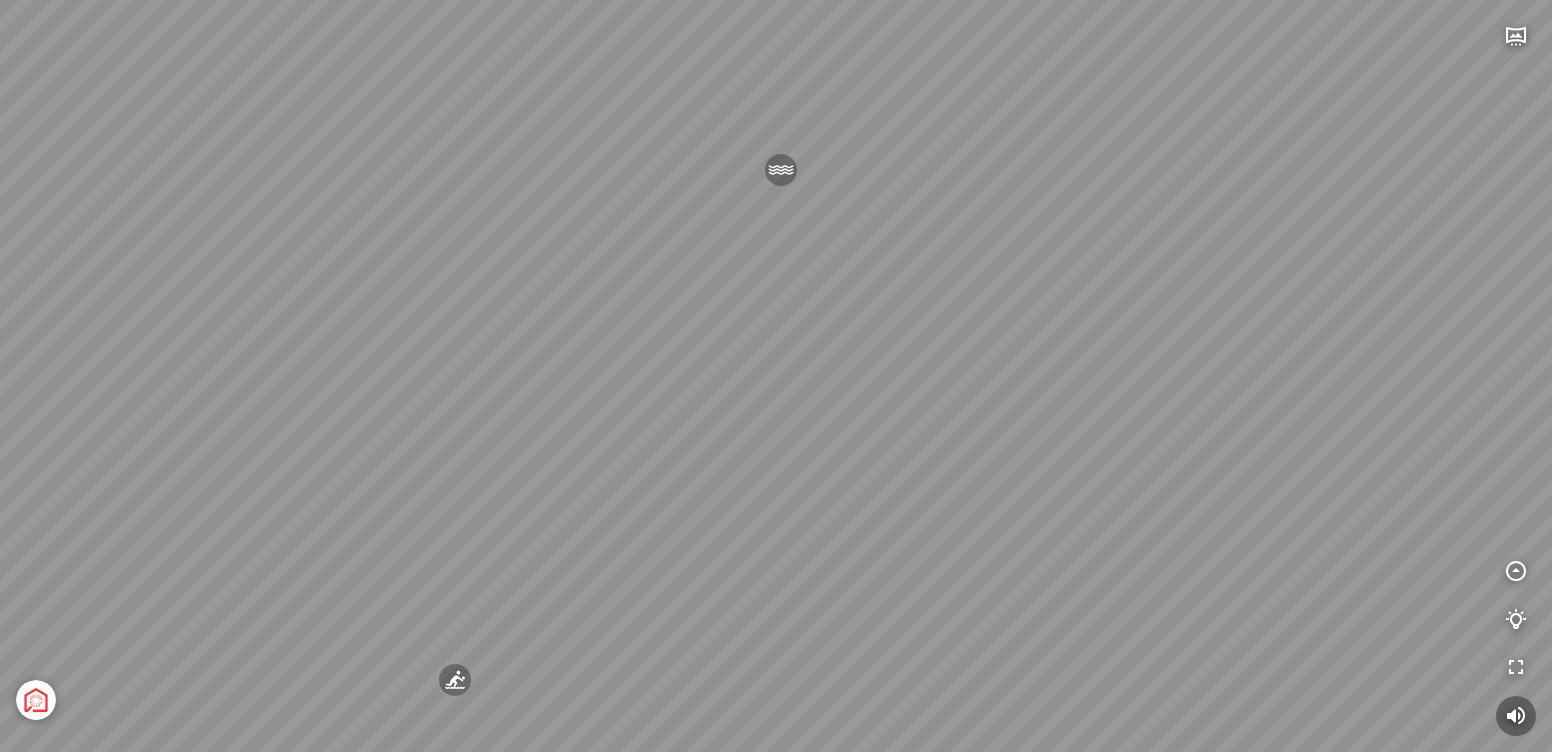 drag, startPoint x: 809, startPoint y: 406, endPoint x: 1166, endPoint y: 407, distance: 357.0014 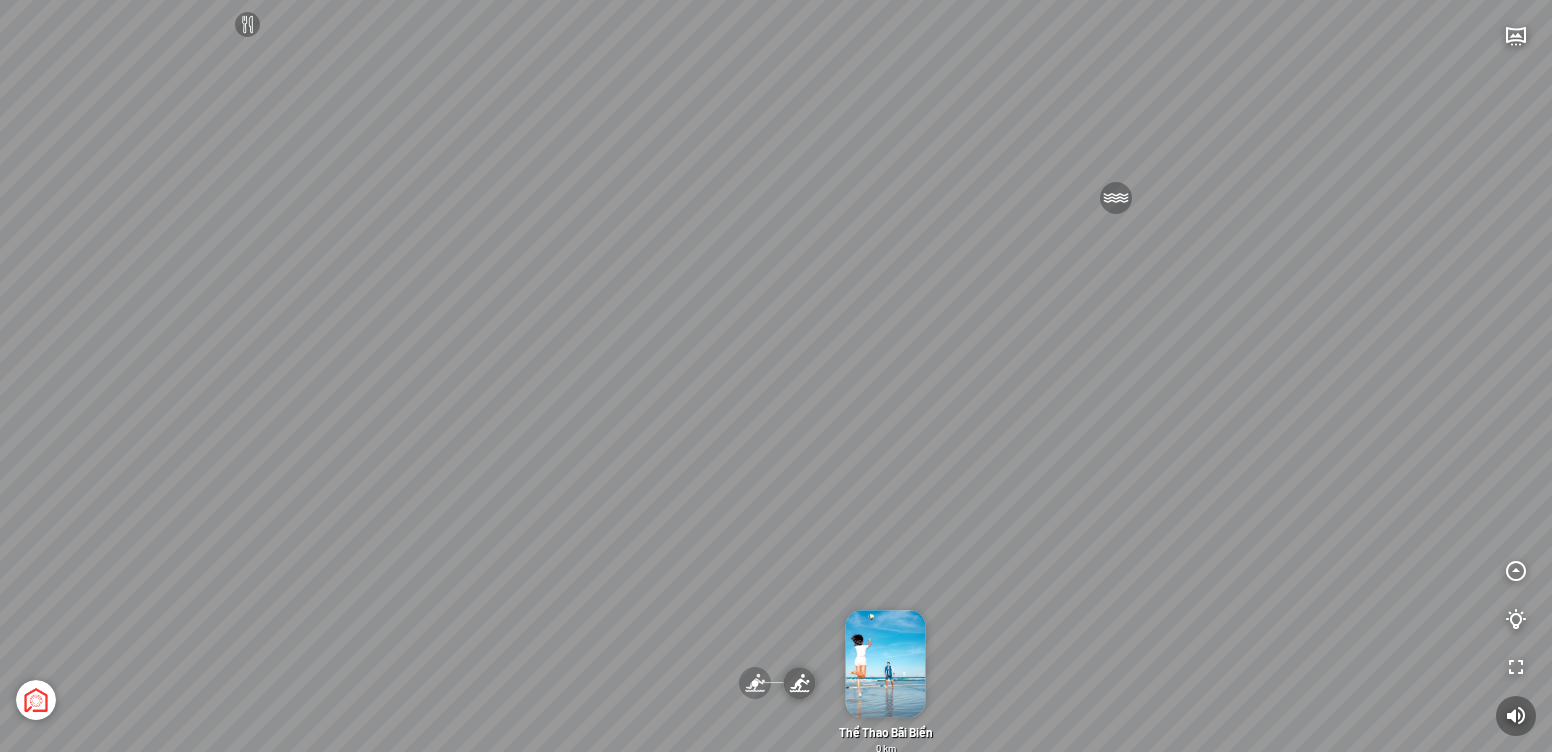 drag, startPoint x: 467, startPoint y: 521, endPoint x: 739, endPoint y: 275, distance: 366.74243 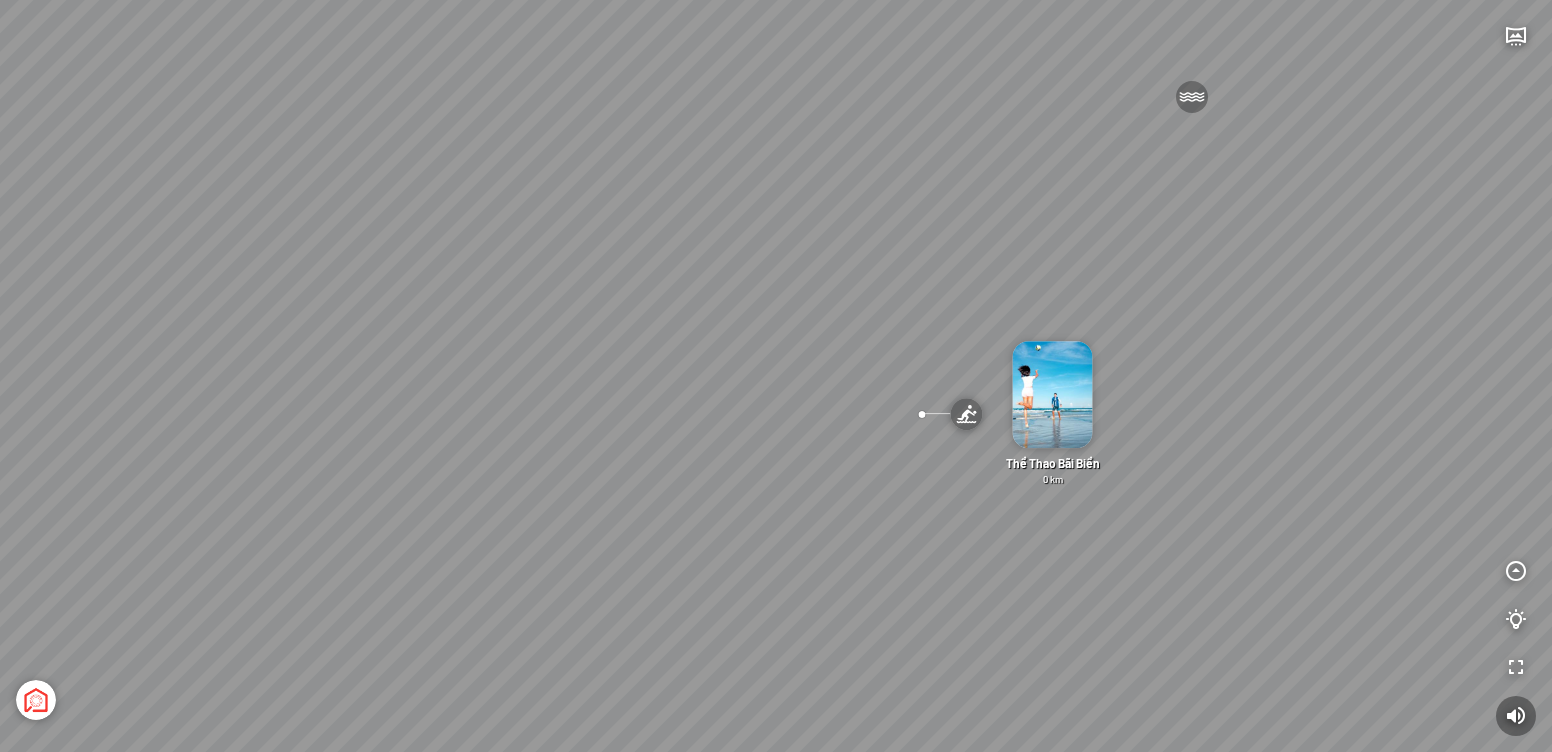 drag, startPoint x: 540, startPoint y: 421, endPoint x: 933, endPoint y: 392, distance: 394.0685 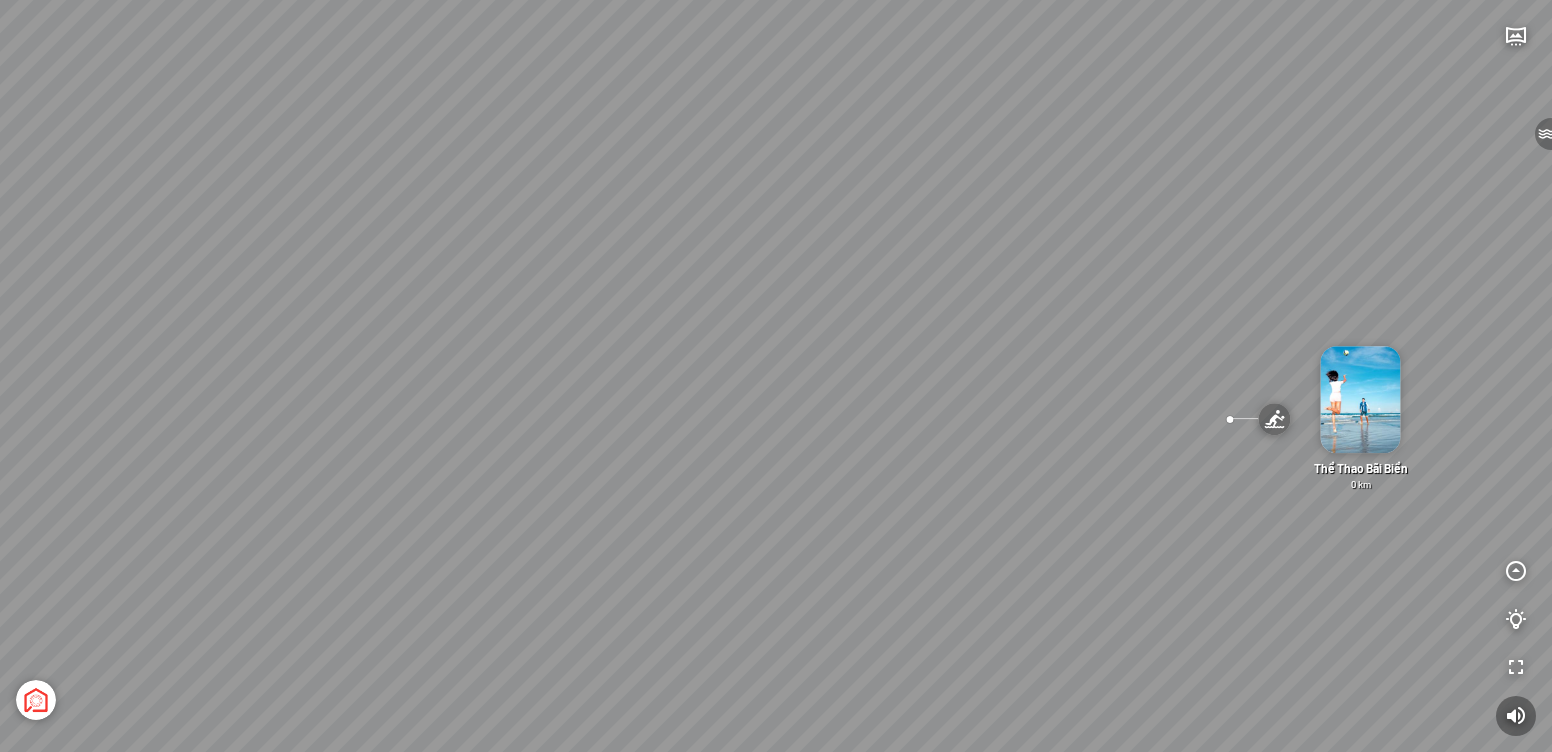 drag, startPoint x: 724, startPoint y: 430, endPoint x: 1031, endPoint y: 424, distance: 307.05862 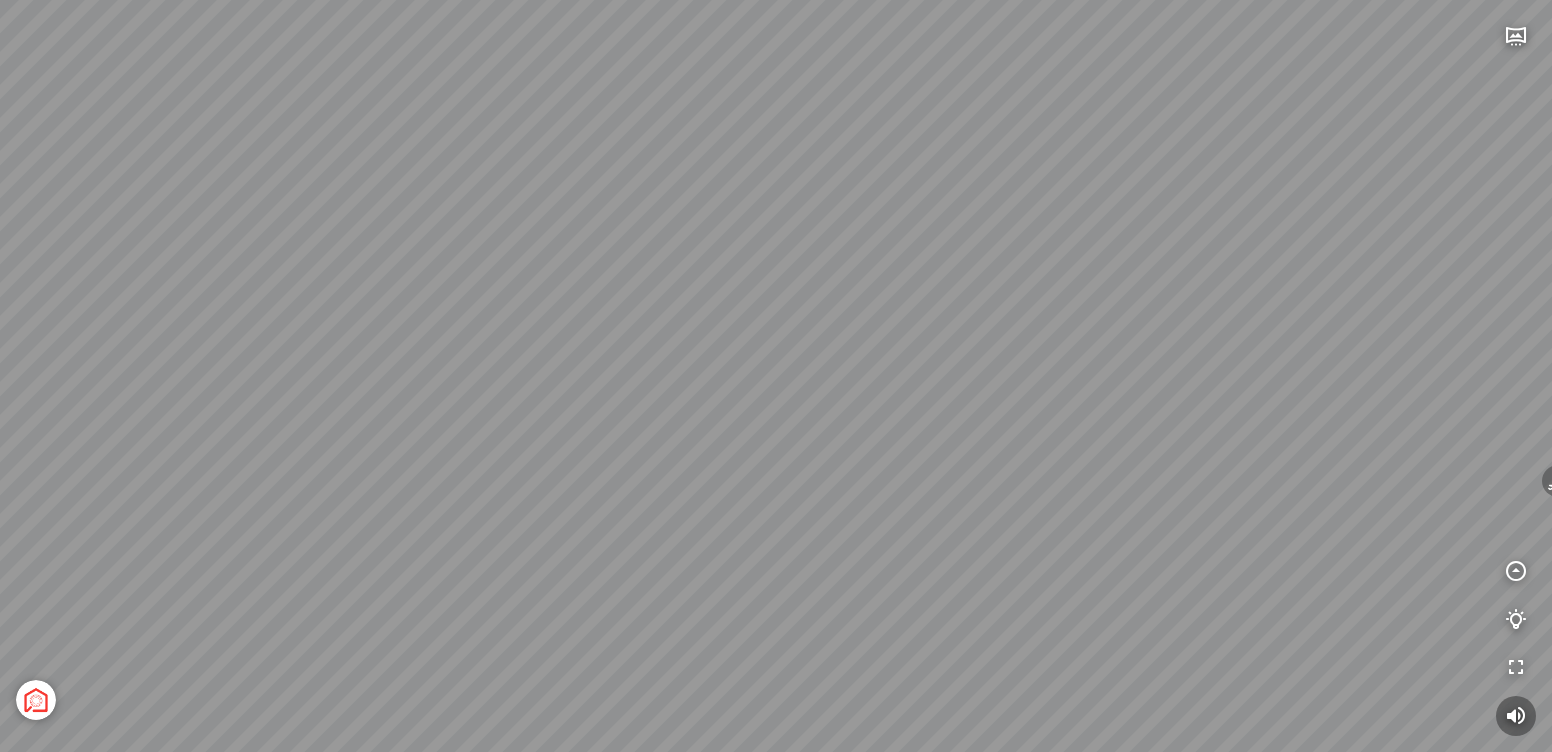drag, startPoint x: 873, startPoint y: 462, endPoint x: 948, endPoint y: 448, distance: 76.29548 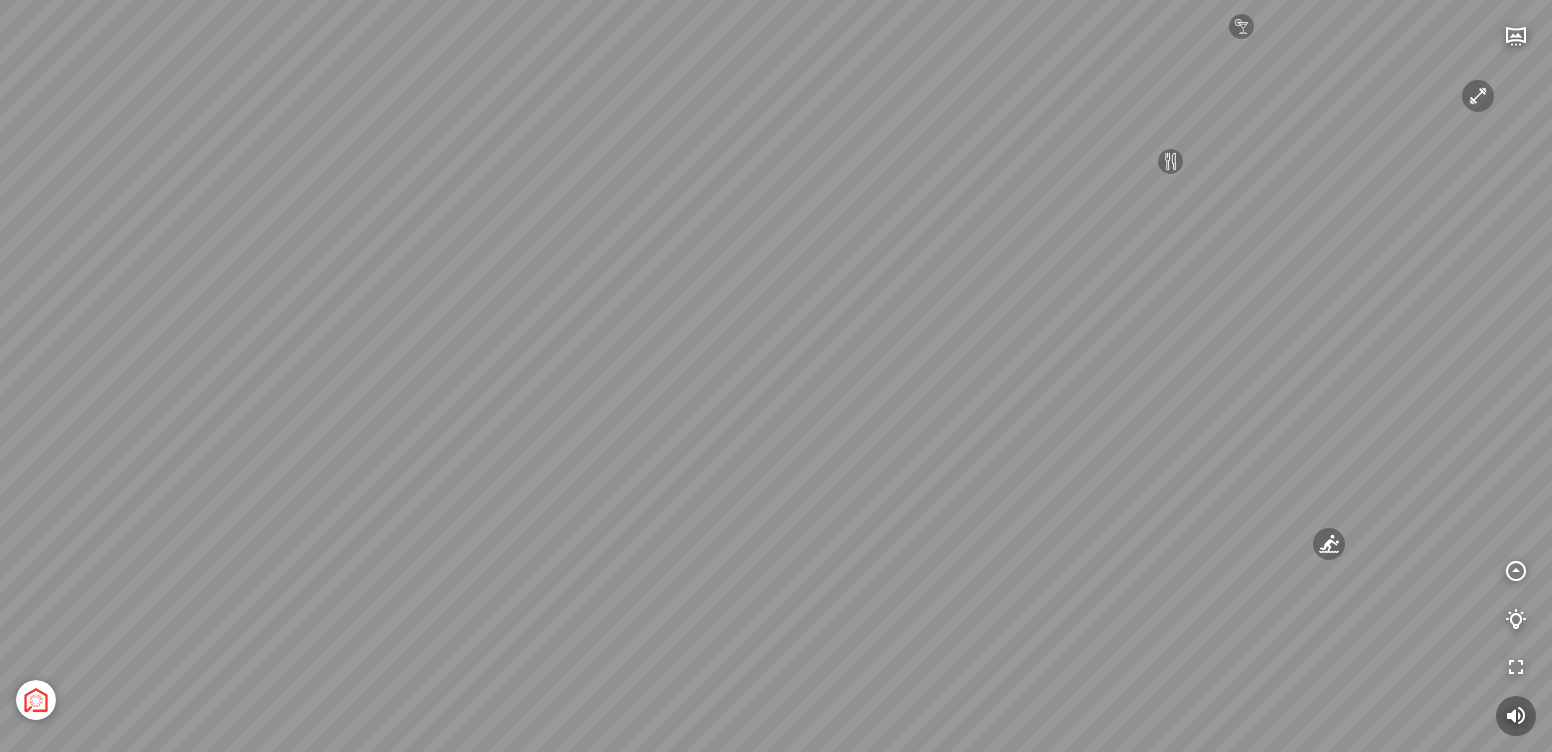 drag, startPoint x: 894, startPoint y: 457, endPoint x: 873, endPoint y: 589, distance: 133.66002 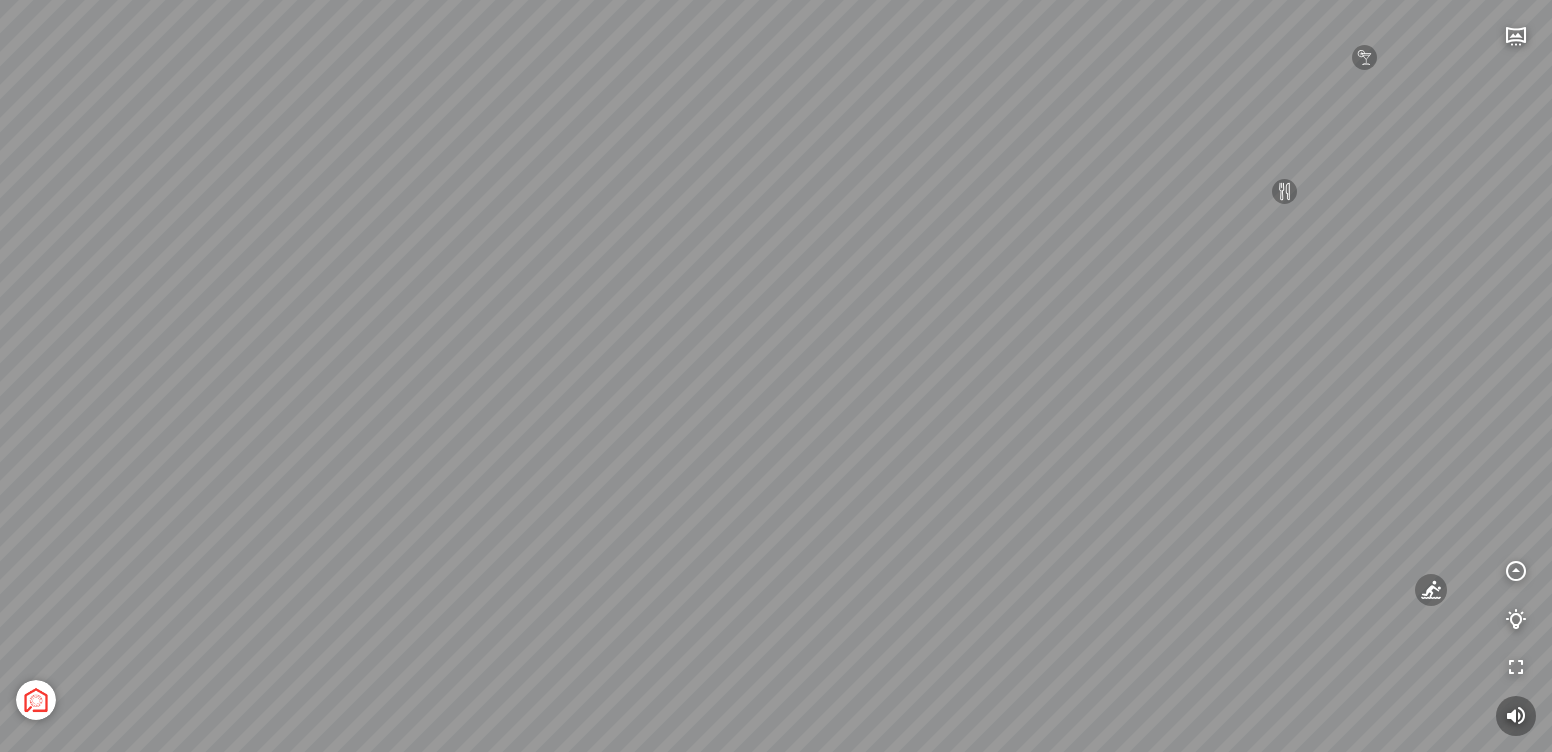 drag, startPoint x: 858, startPoint y: 585, endPoint x: 983, endPoint y: 561, distance: 127.28315 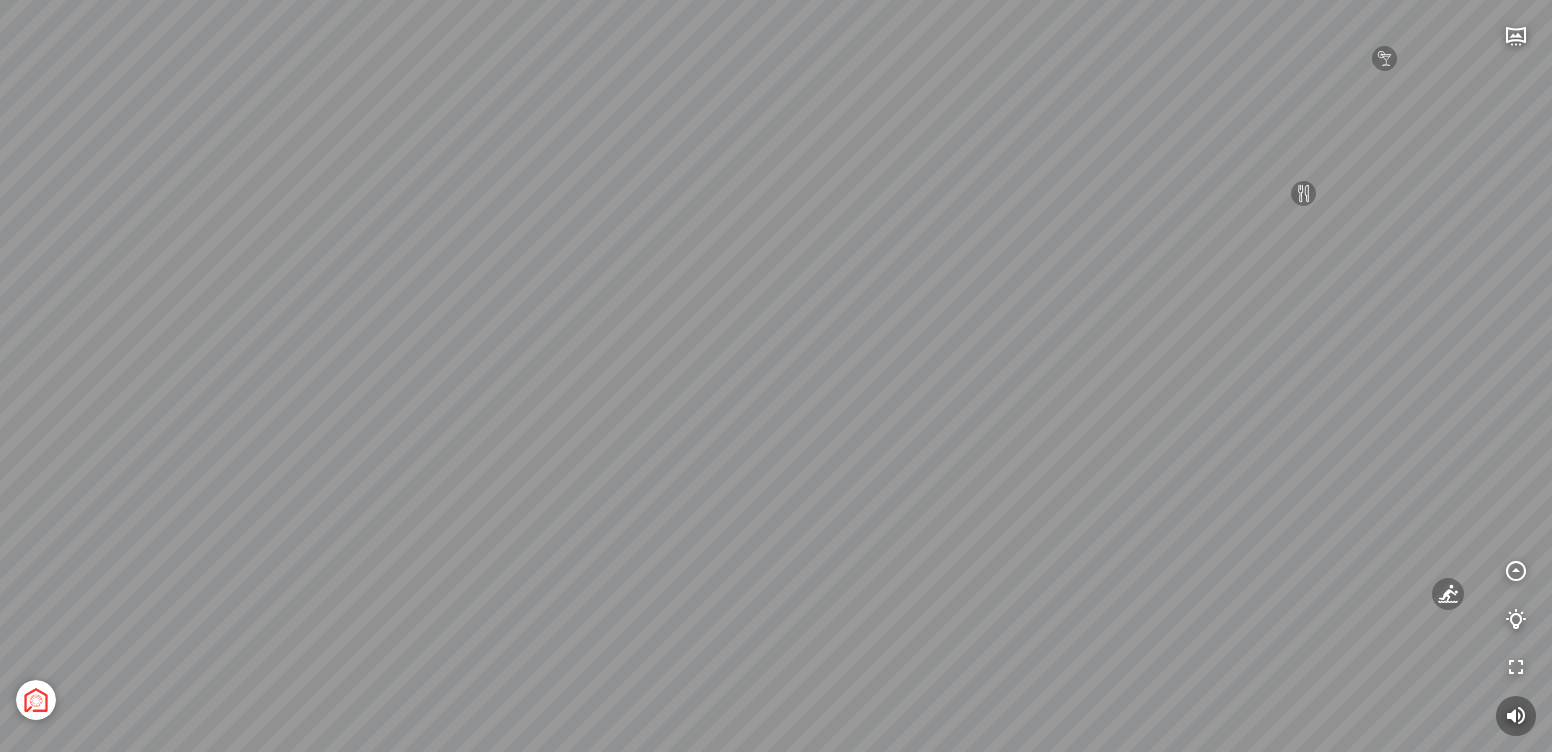 drag, startPoint x: 861, startPoint y: 556, endPoint x: 1107, endPoint y: 572, distance: 246.51978 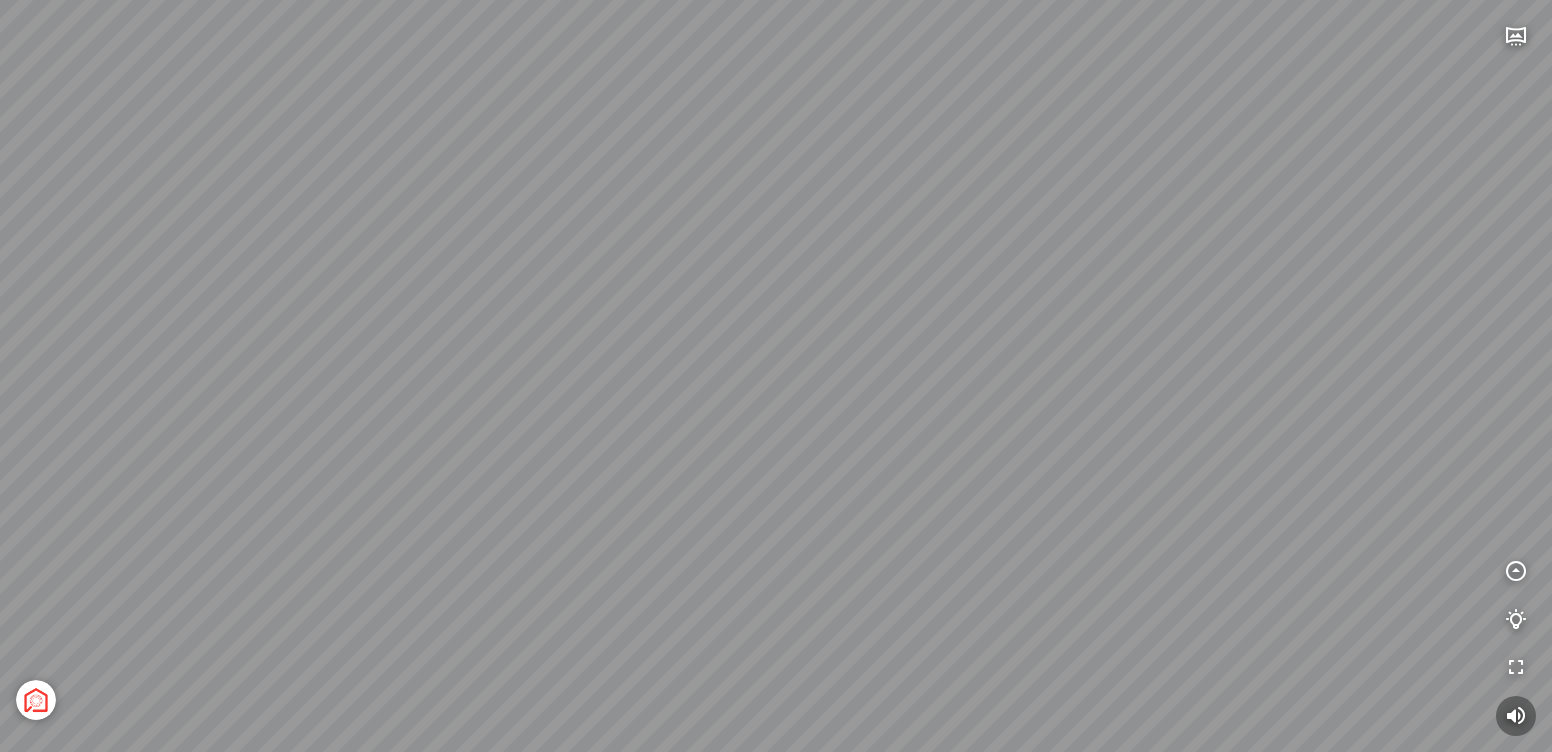 drag, startPoint x: 809, startPoint y: 554, endPoint x: 1057, endPoint y: 569, distance: 248.45322 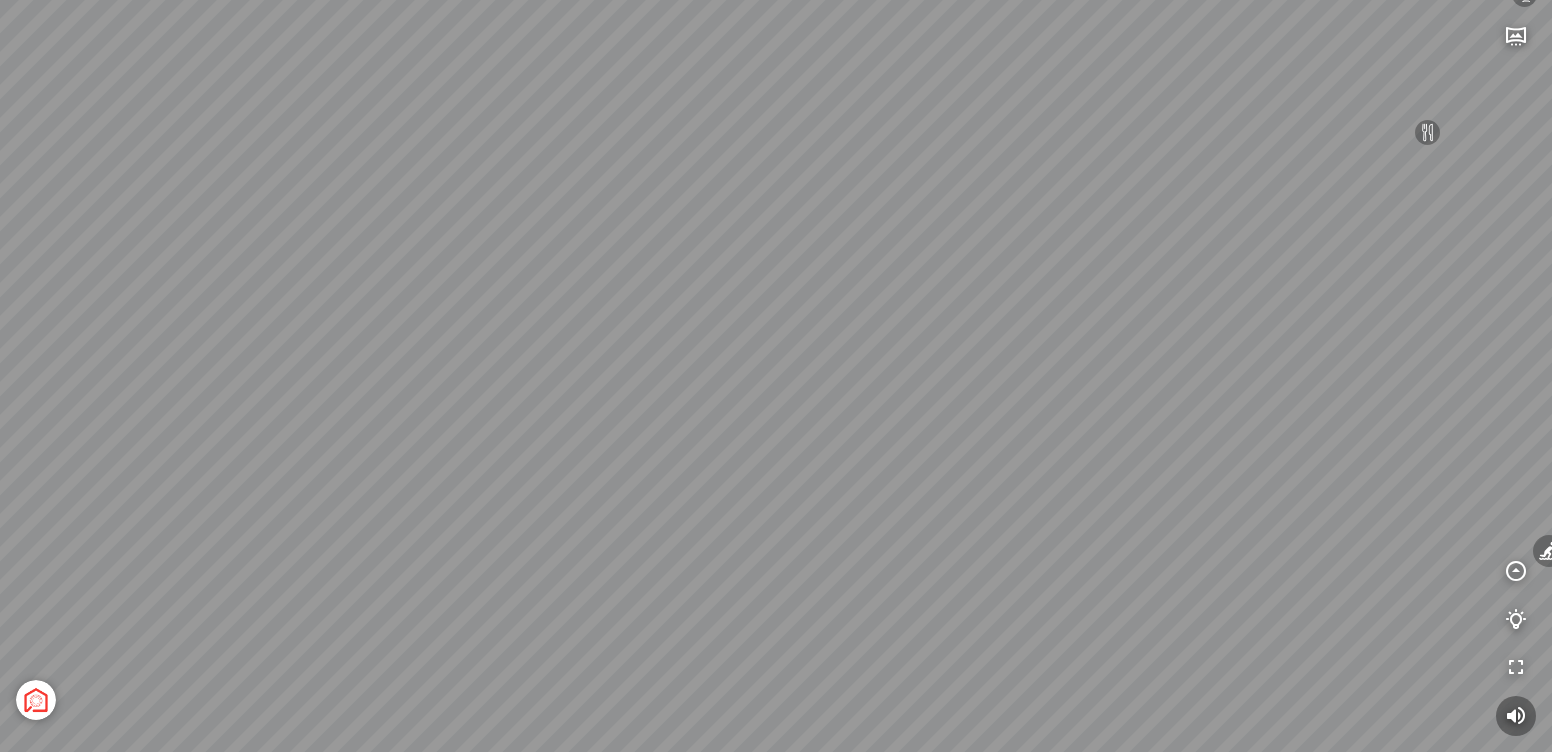 drag, startPoint x: 1094, startPoint y: 613, endPoint x: 618, endPoint y: 489, distance: 491.88617 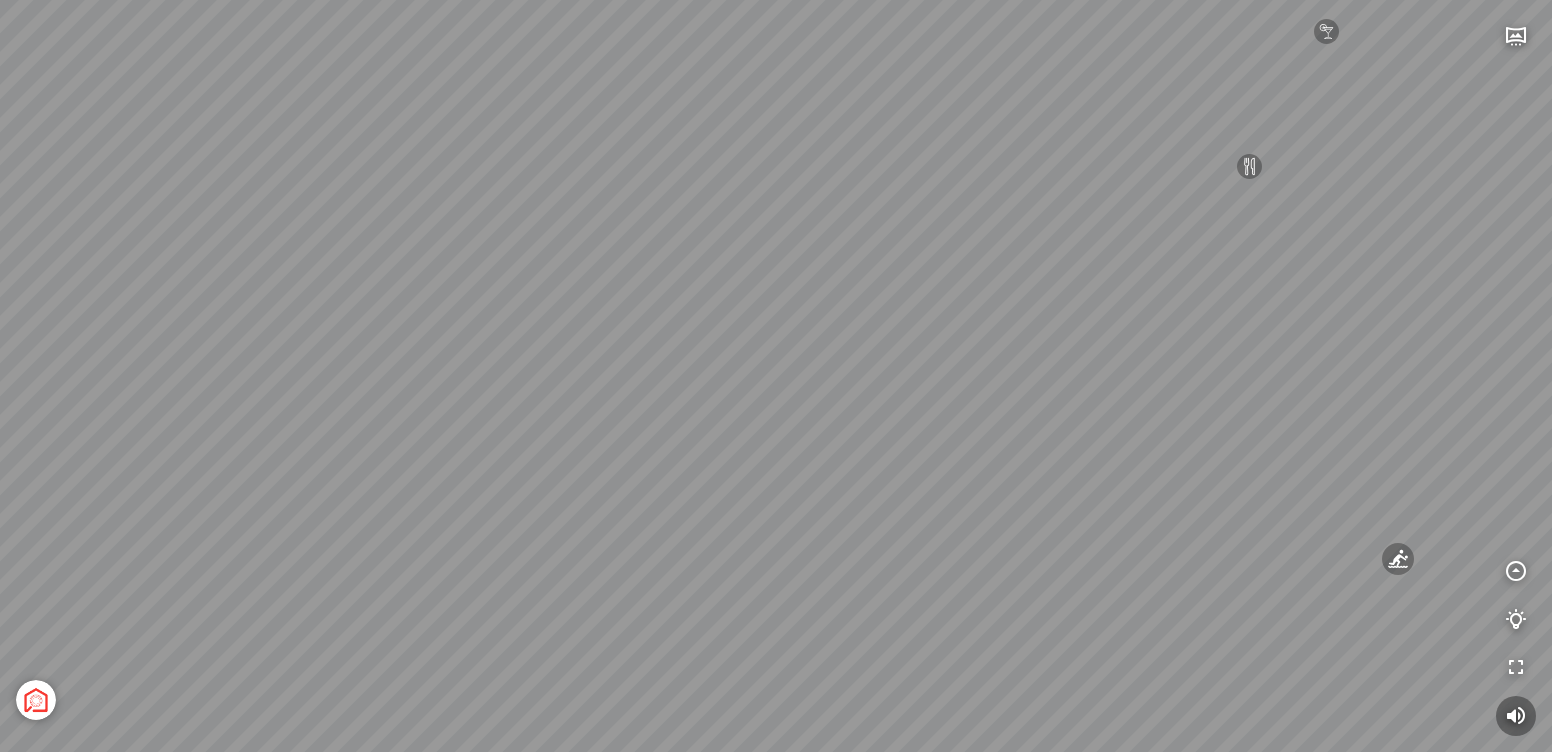 drag, startPoint x: 856, startPoint y: 486, endPoint x: 721, endPoint y: 564, distance: 155.91344 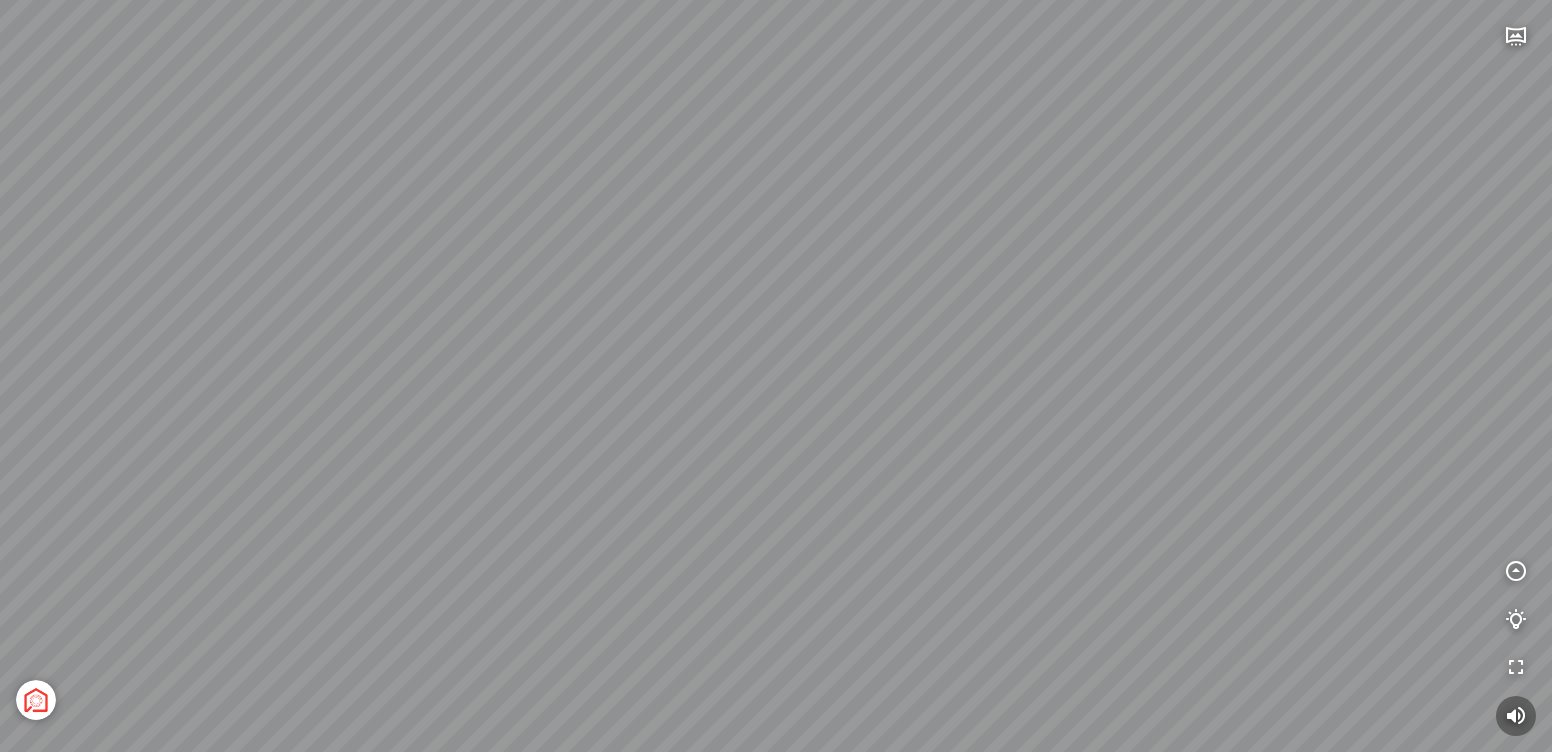 drag, startPoint x: 878, startPoint y: 558, endPoint x: 698, endPoint y: 530, distance: 182.16476 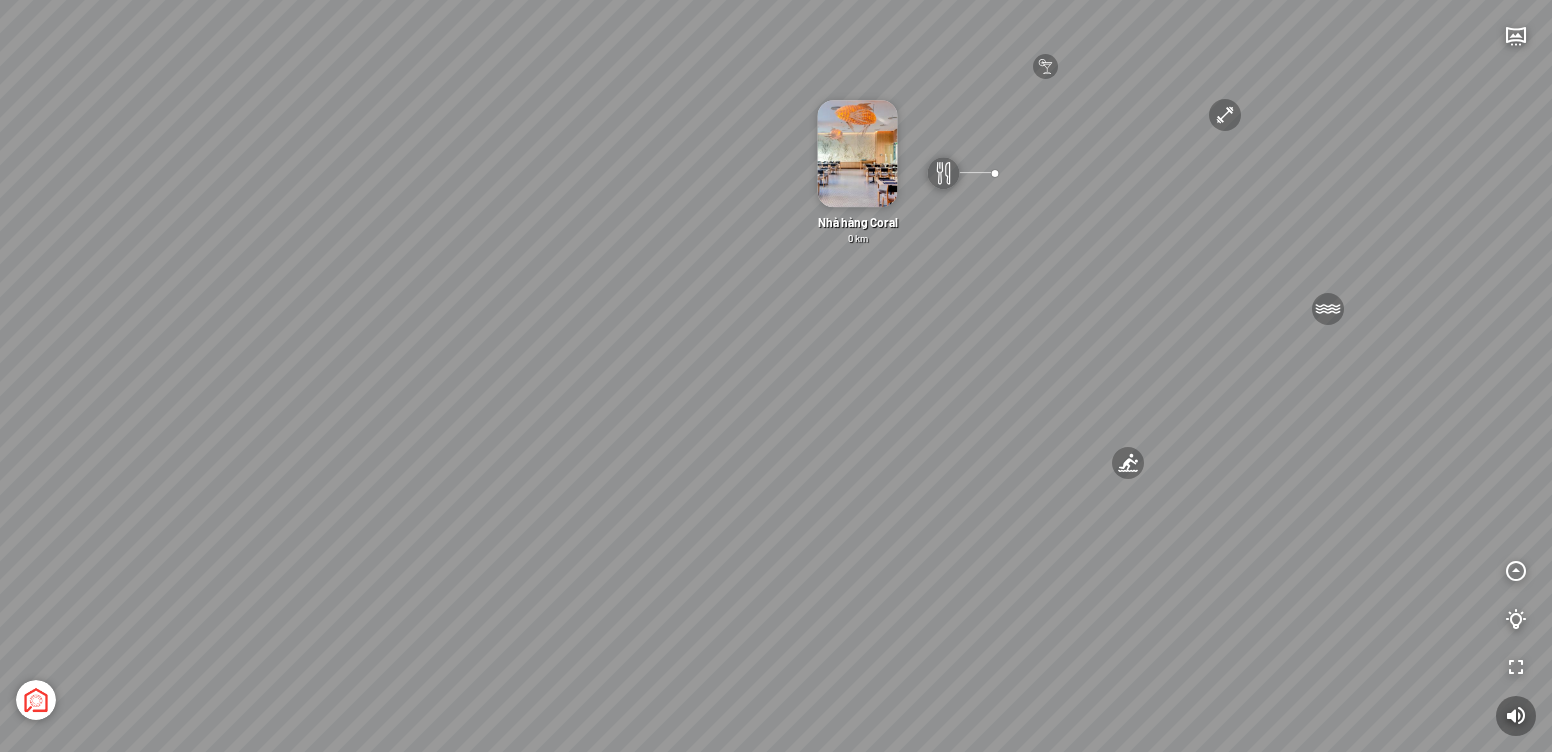 drag, startPoint x: 656, startPoint y: 542, endPoint x: 920, endPoint y: 585, distance: 267.47897 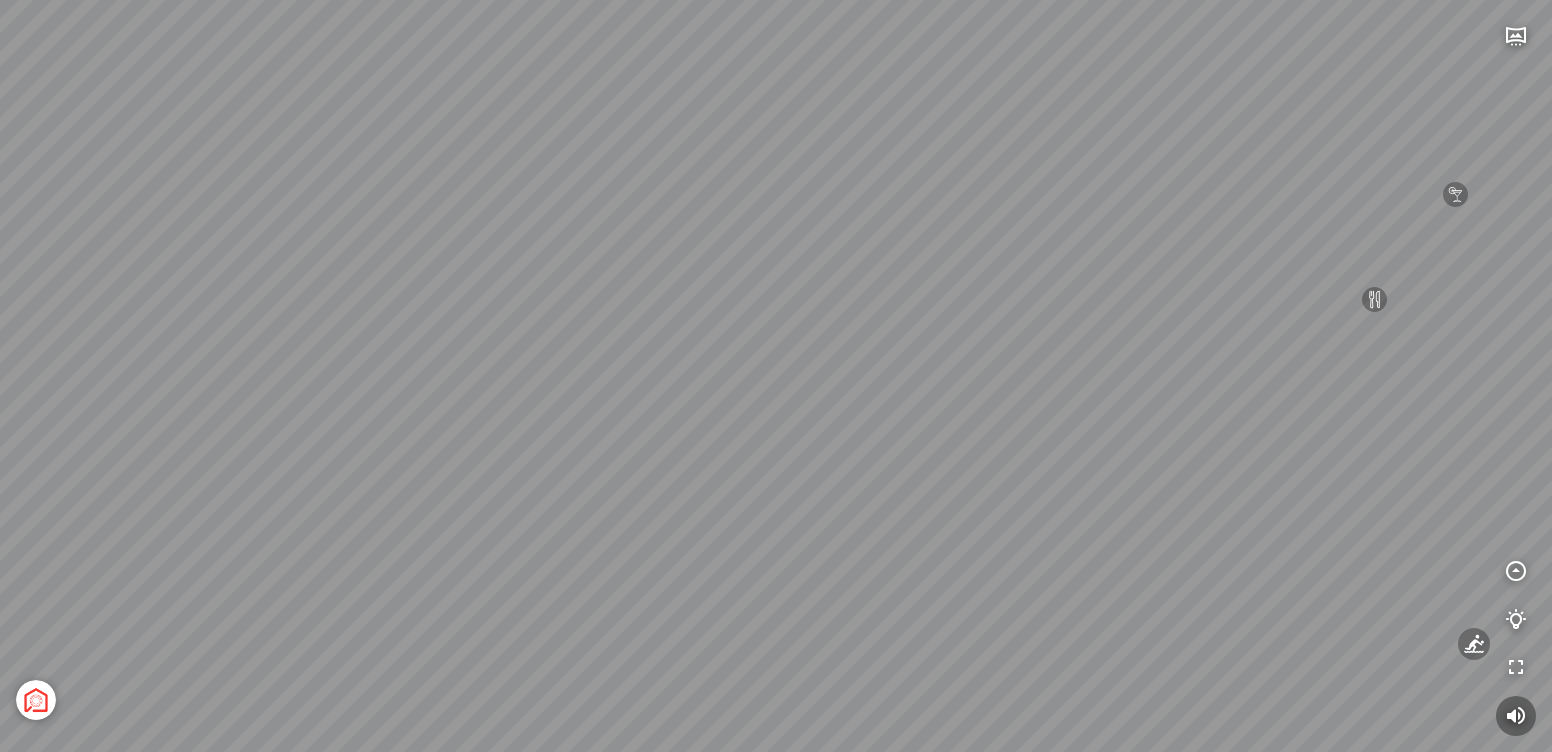 drag, startPoint x: 844, startPoint y: 564, endPoint x: 971, endPoint y: 576, distance: 127.56567 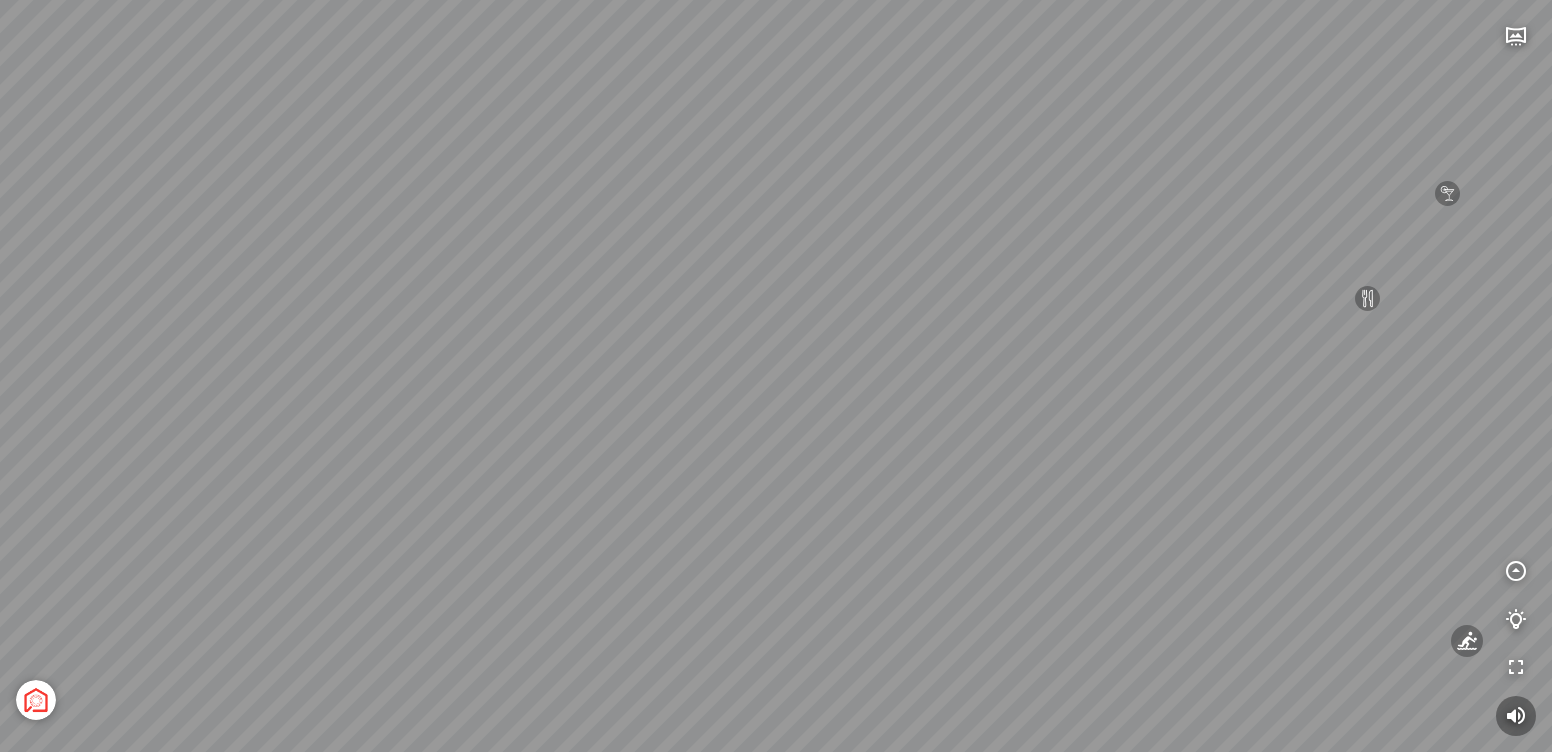 drag, startPoint x: 1084, startPoint y: 597, endPoint x: 686, endPoint y: 500, distance: 409.64984 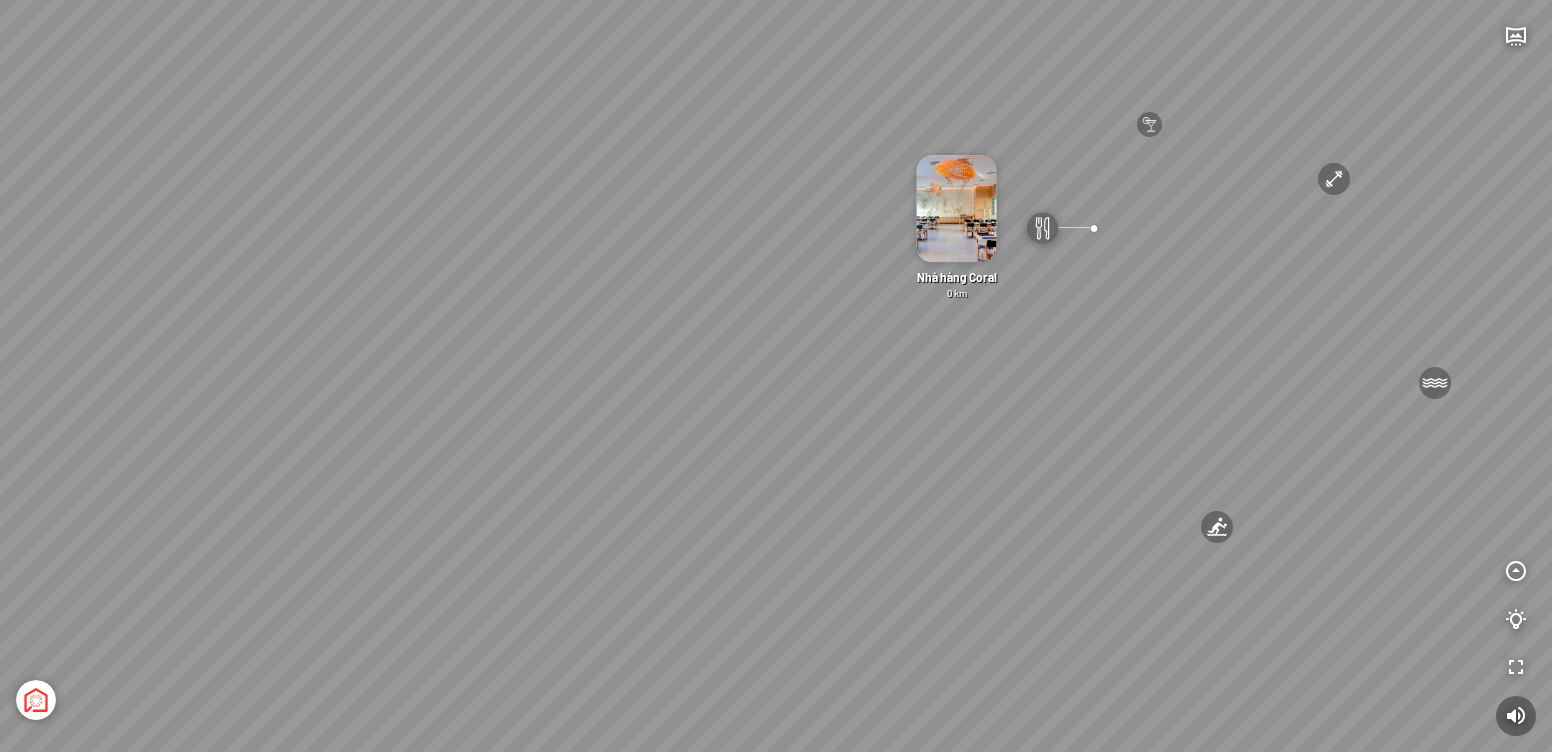 drag, startPoint x: 632, startPoint y: 441, endPoint x: 888, endPoint y: 548, distance: 277.4617 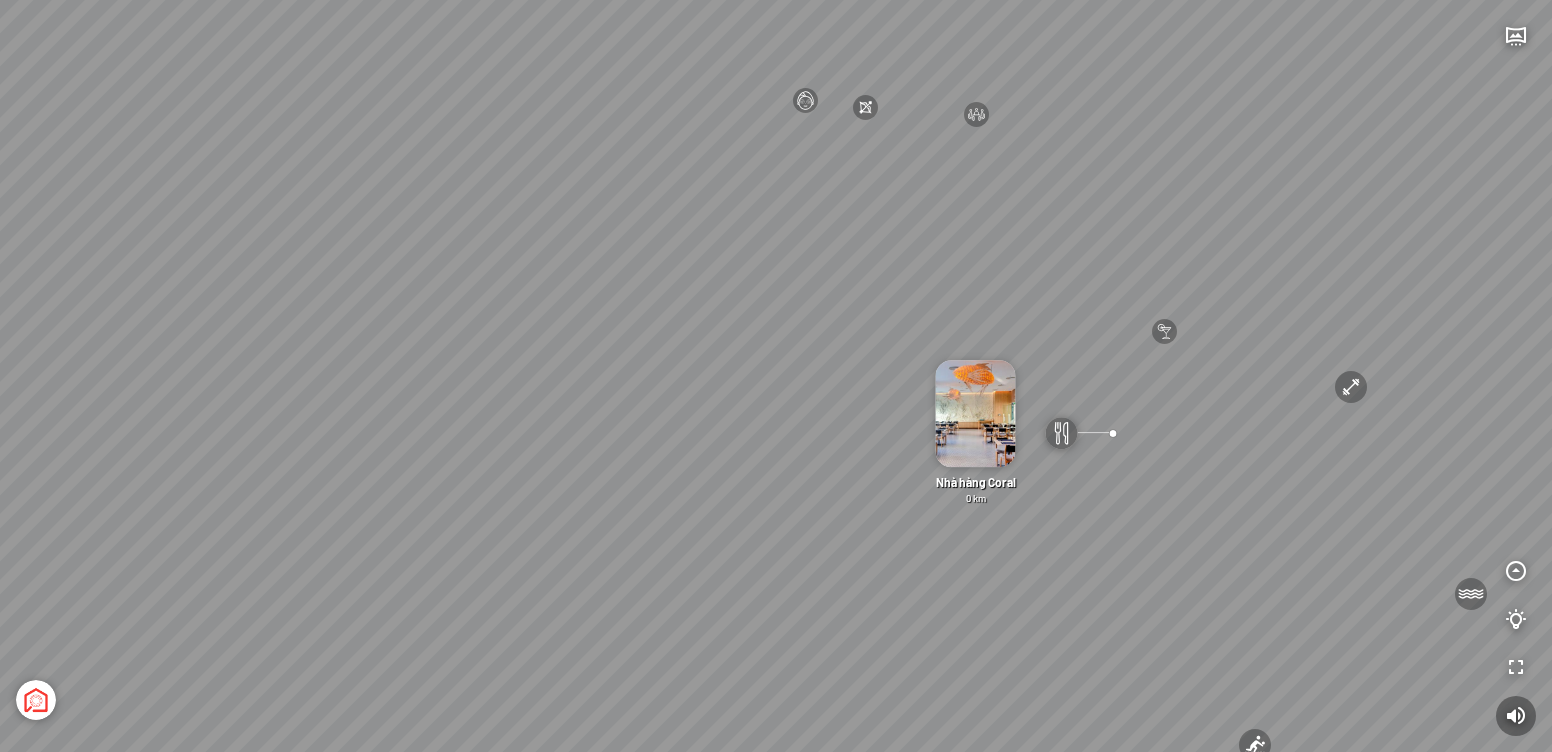 drag, startPoint x: 855, startPoint y: 530, endPoint x: 865, endPoint y: 717, distance: 187.26718 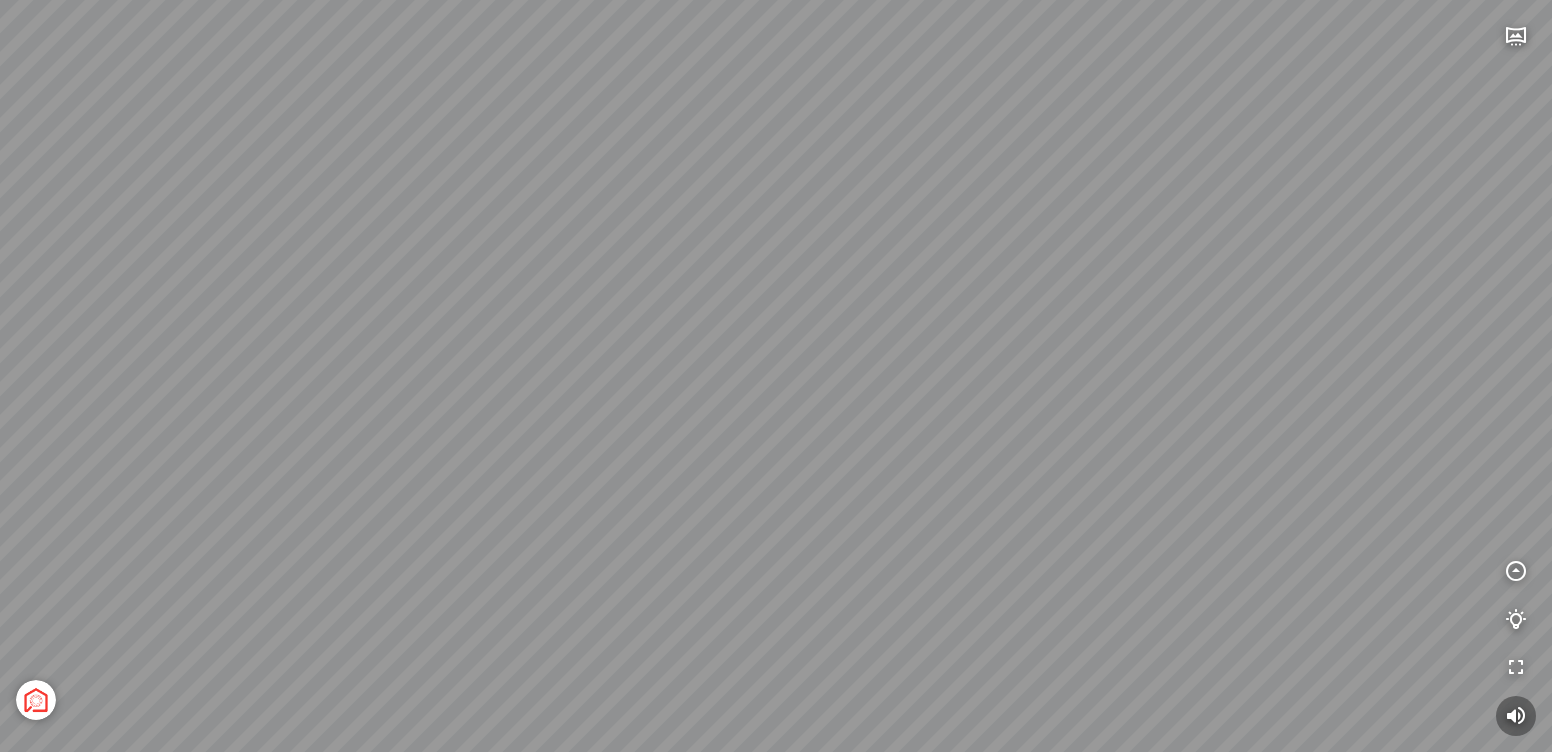 drag, startPoint x: 861, startPoint y: 604, endPoint x: 693, endPoint y: 606, distance: 168.0119 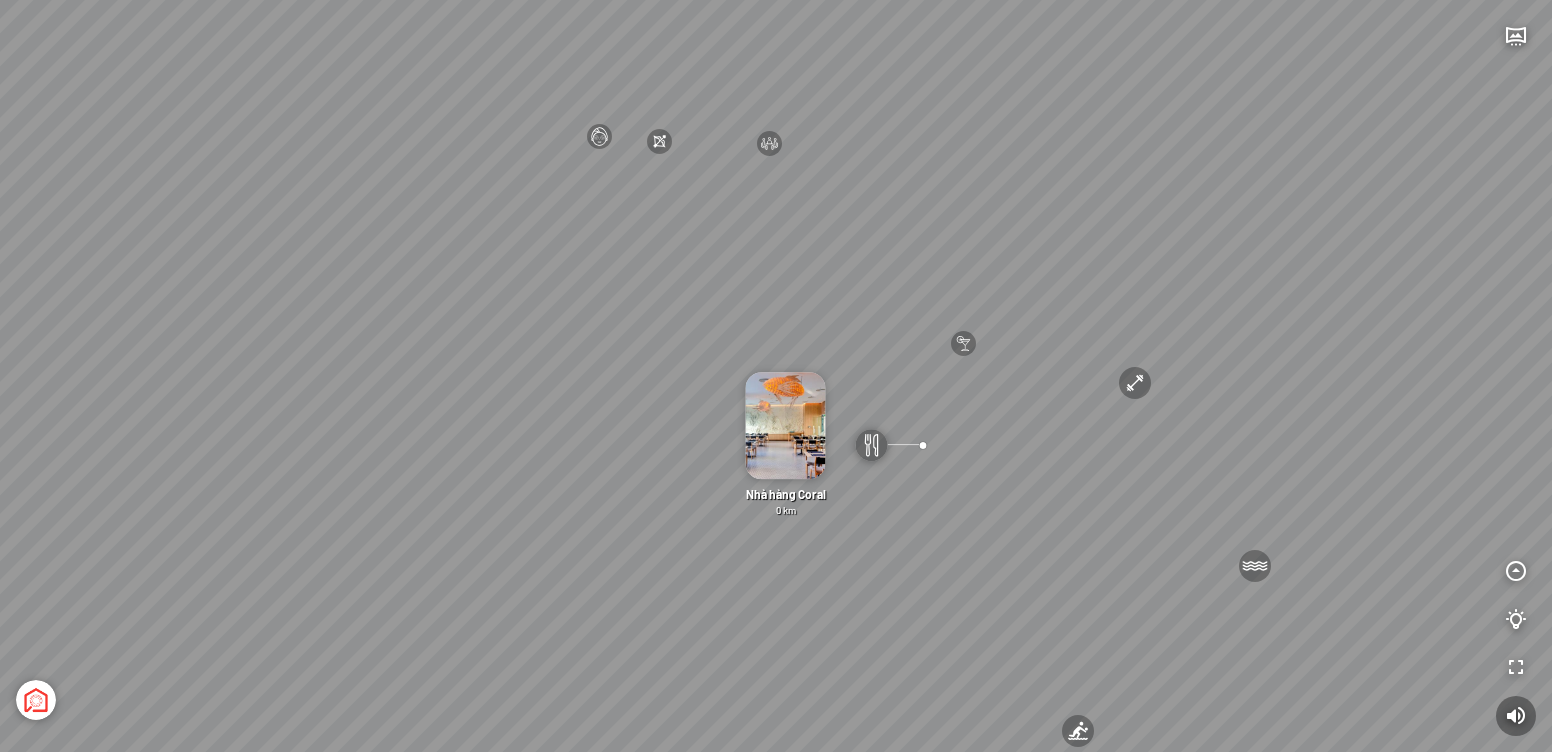 drag, startPoint x: 639, startPoint y: 588, endPoint x: 610, endPoint y: 611, distance: 37.01351 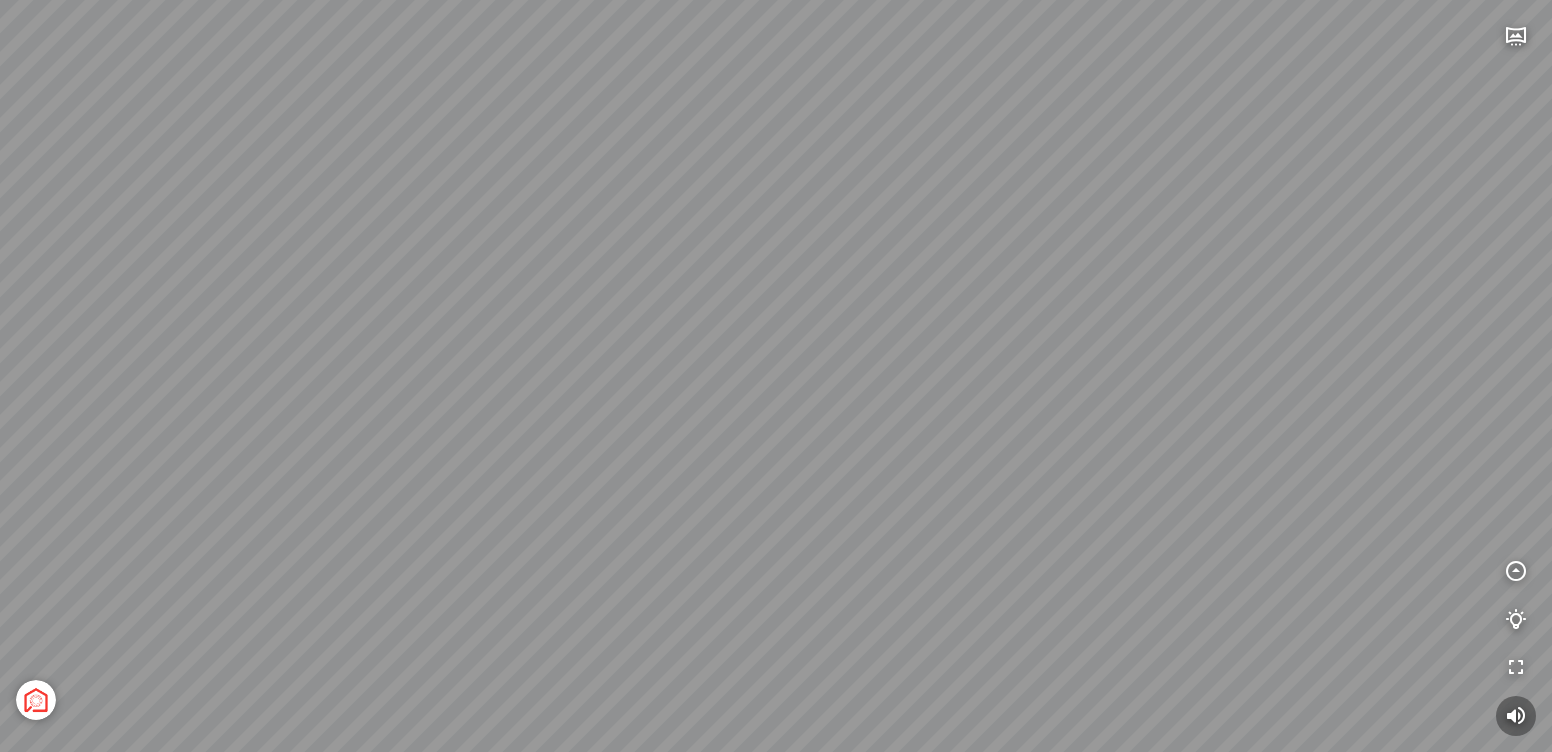 drag, startPoint x: 1191, startPoint y: 592, endPoint x: 1061, endPoint y: 680, distance: 156.98407 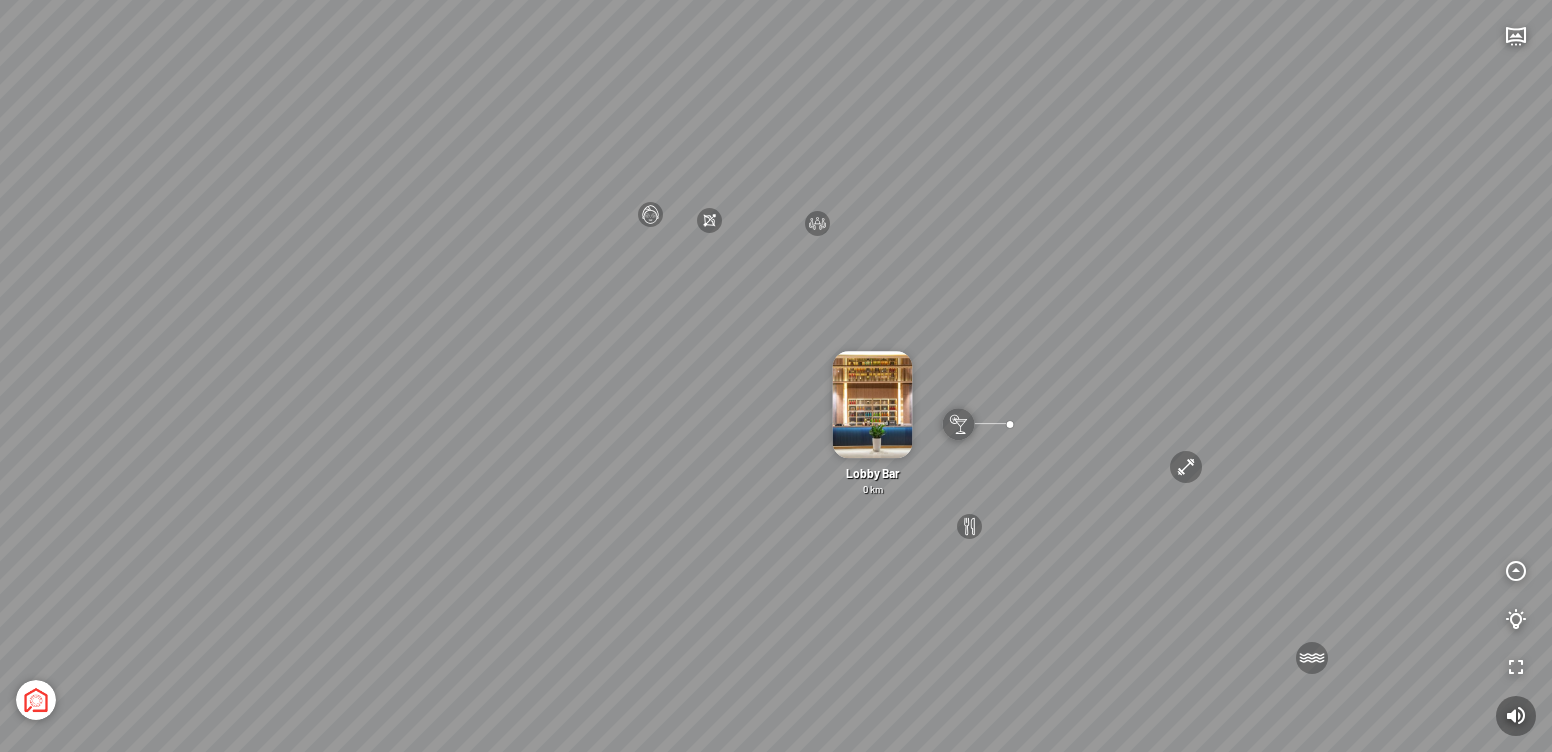 drag, startPoint x: 742, startPoint y: 609, endPoint x: 932, endPoint y: 604, distance: 190.06578 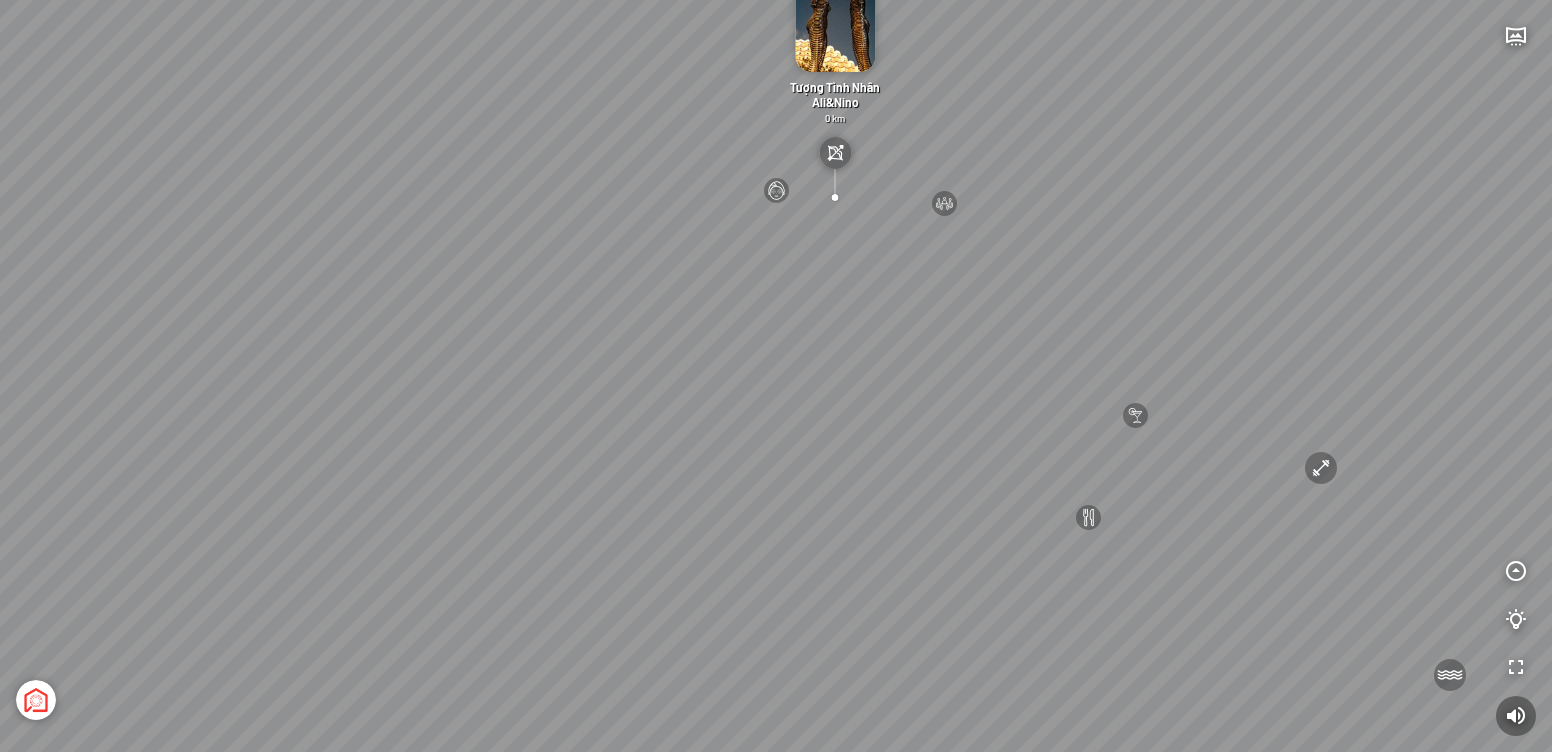 drag, startPoint x: 836, startPoint y: 591, endPoint x: 825, endPoint y: 599, distance: 13.601471 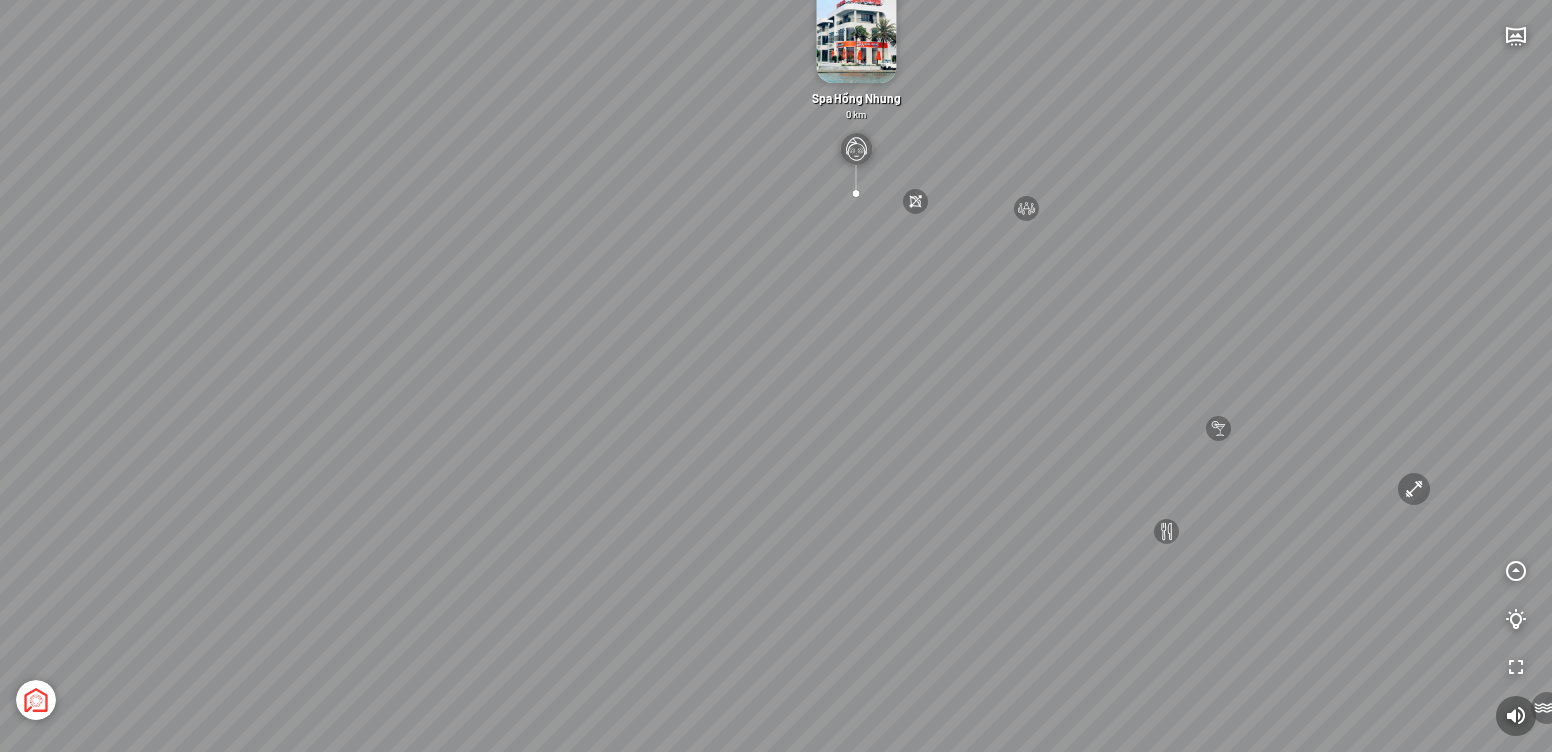 drag, startPoint x: 891, startPoint y: 638, endPoint x: 907, endPoint y: 638, distance: 16 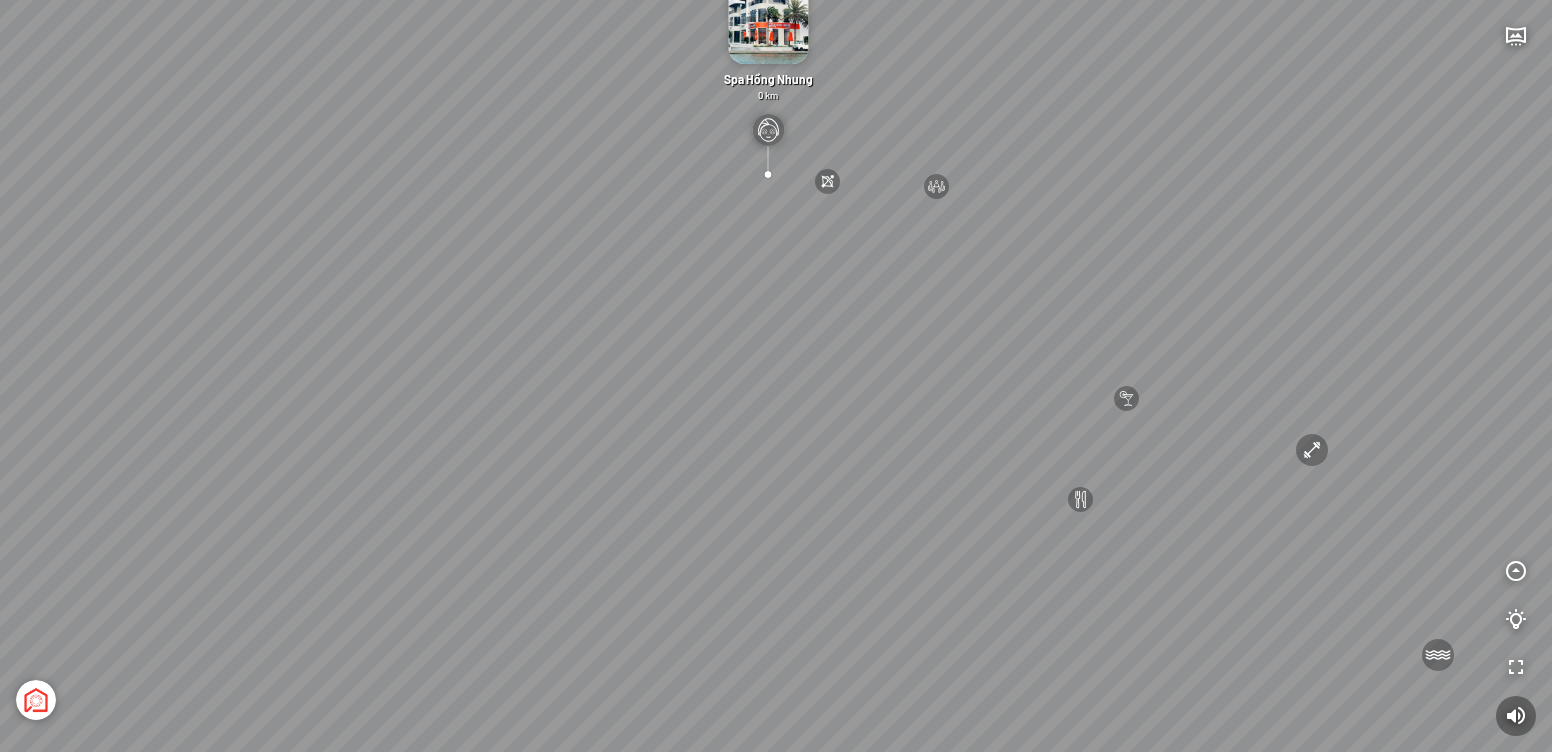 drag, startPoint x: 872, startPoint y: 623, endPoint x: 830, endPoint y: 616, distance: 42.579338 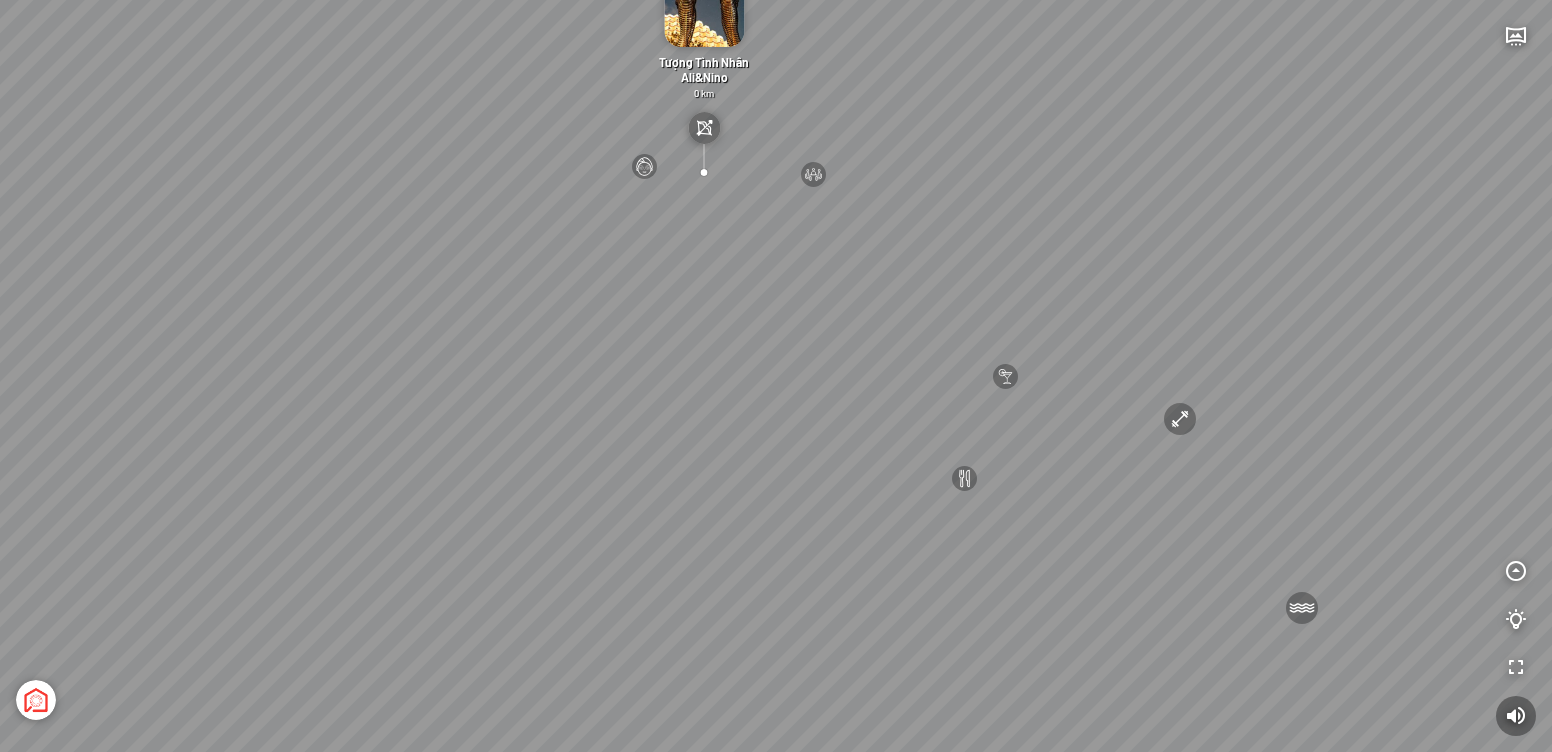 drag, startPoint x: 837, startPoint y: 613, endPoint x: 712, endPoint y: 605, distance: 125.25574 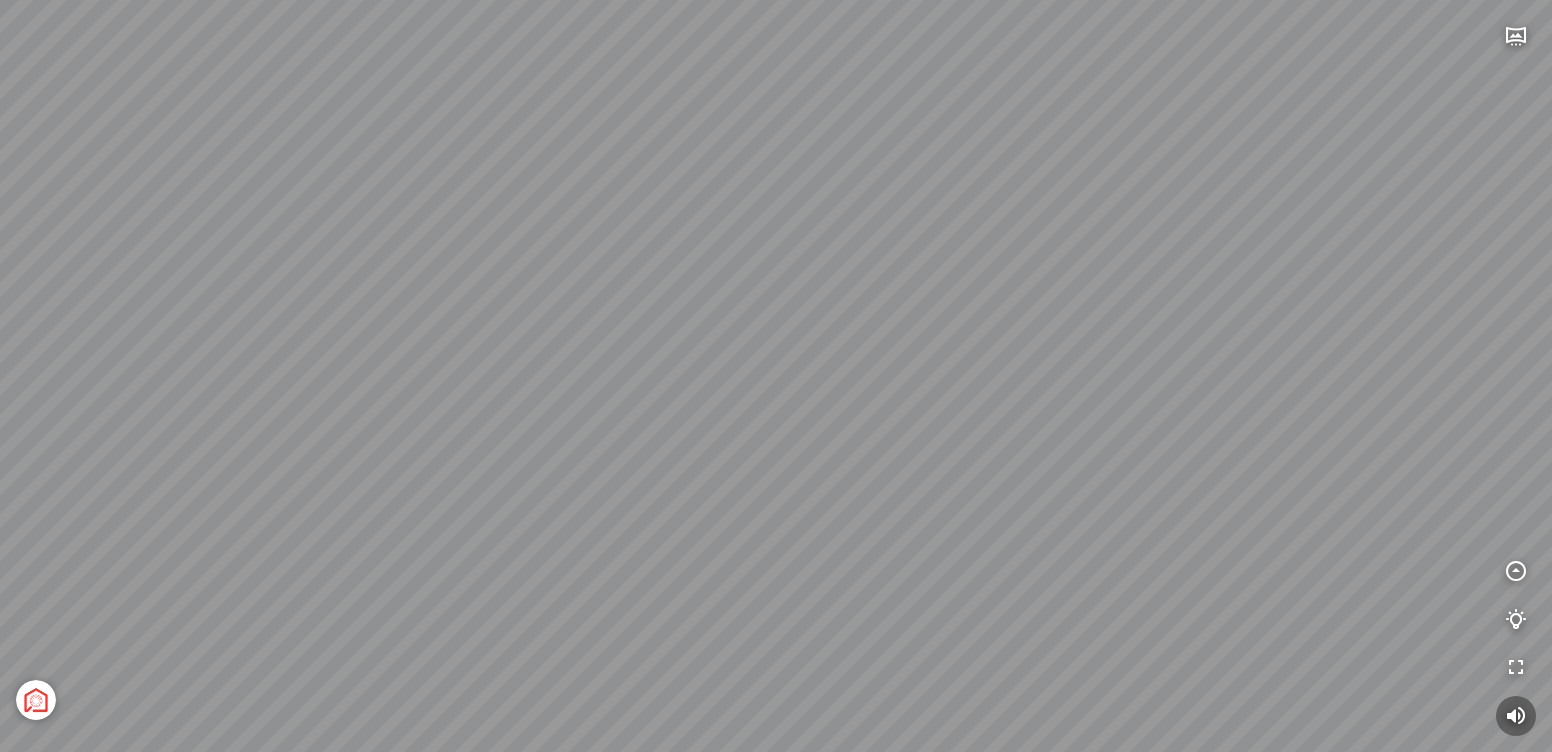 drag, startPoint x: 693, startPoint y: 608, endPoint x: 666, endPoint y: 608, distance: 27 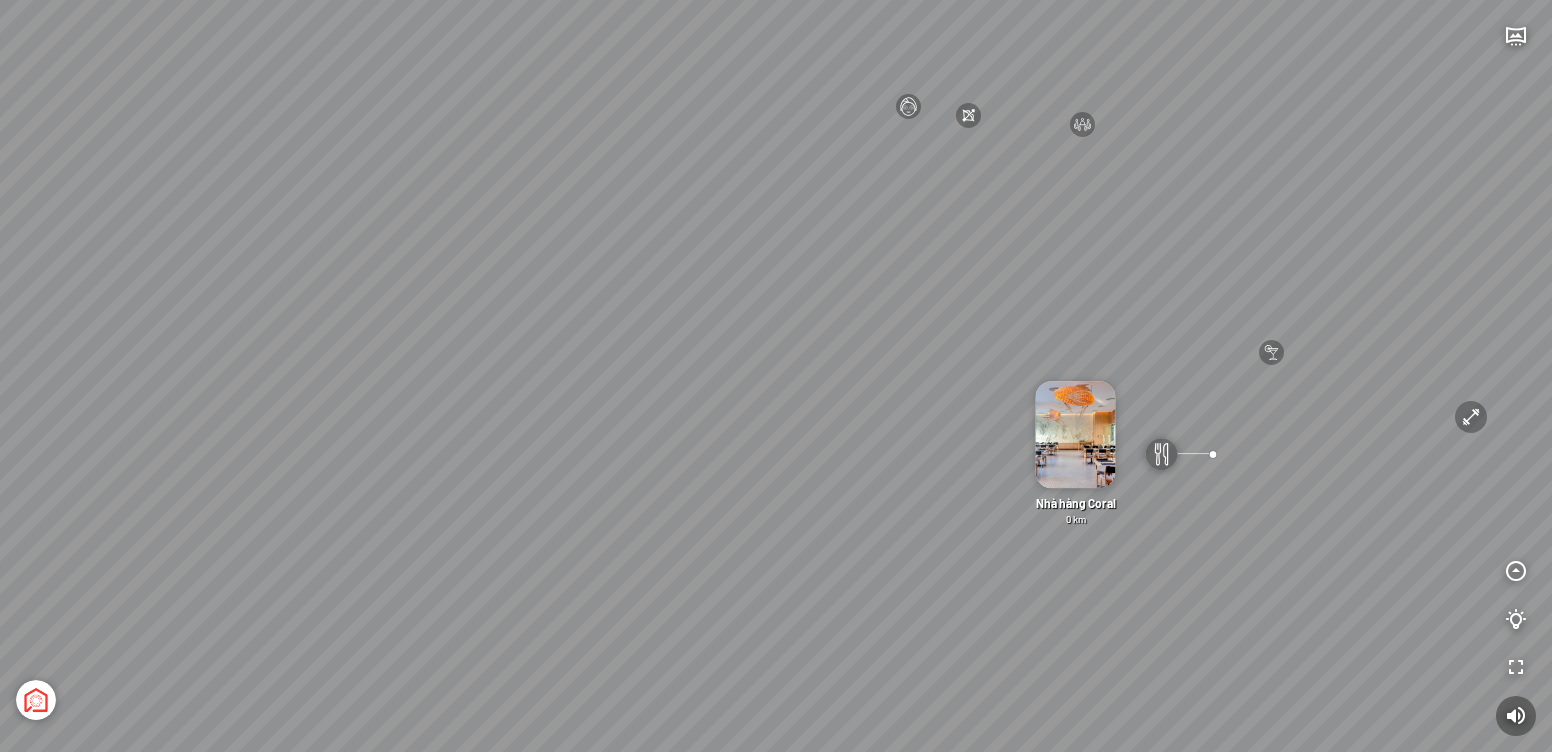 drag, startPoint x: 672, startPoint y: 477, endPoint x: 839, endPoint y: 470, distance: 167.14664 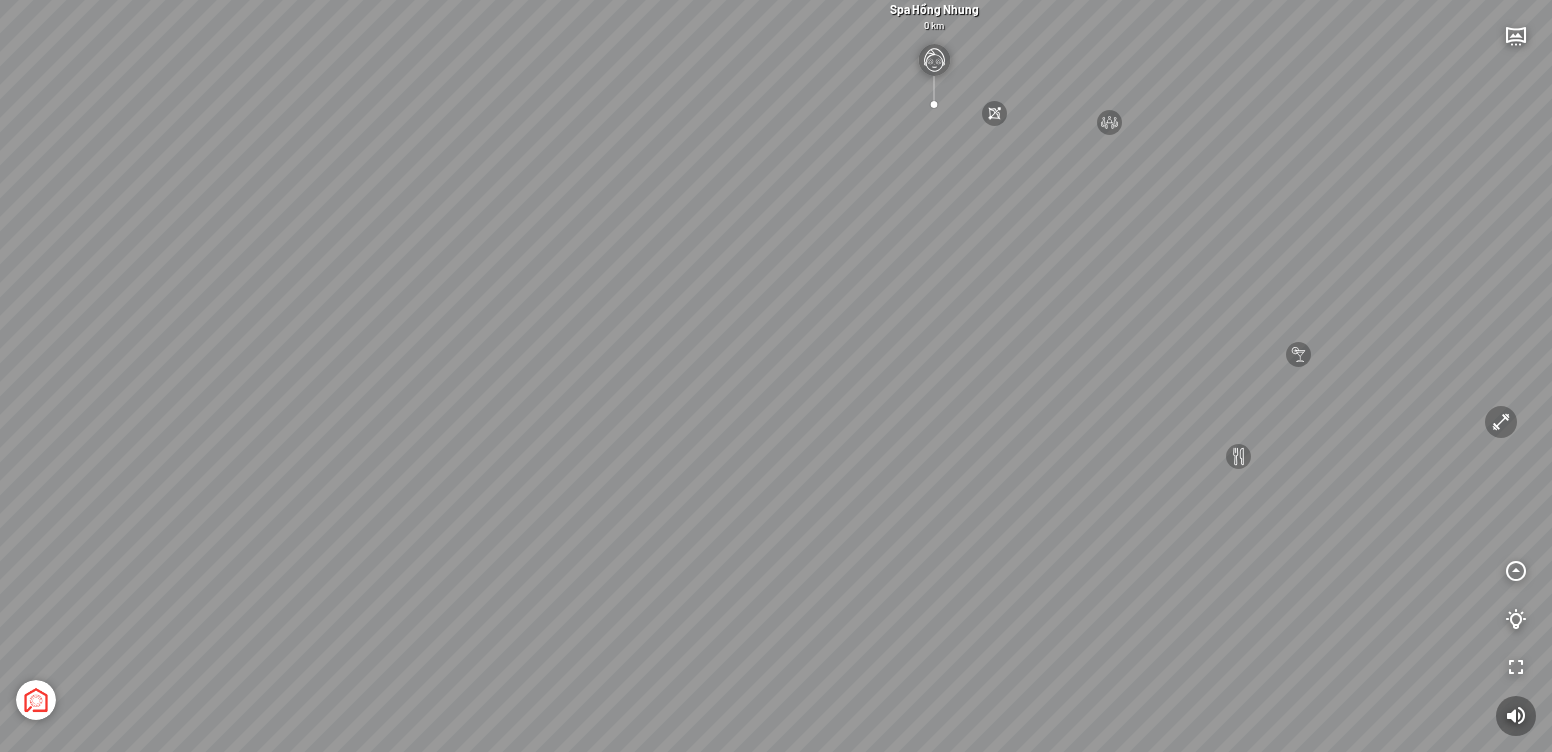 drag, startPoint x: 586, startPoint y: 504, endPoint x: 773, endPoint y: 489, distance: 187.60065 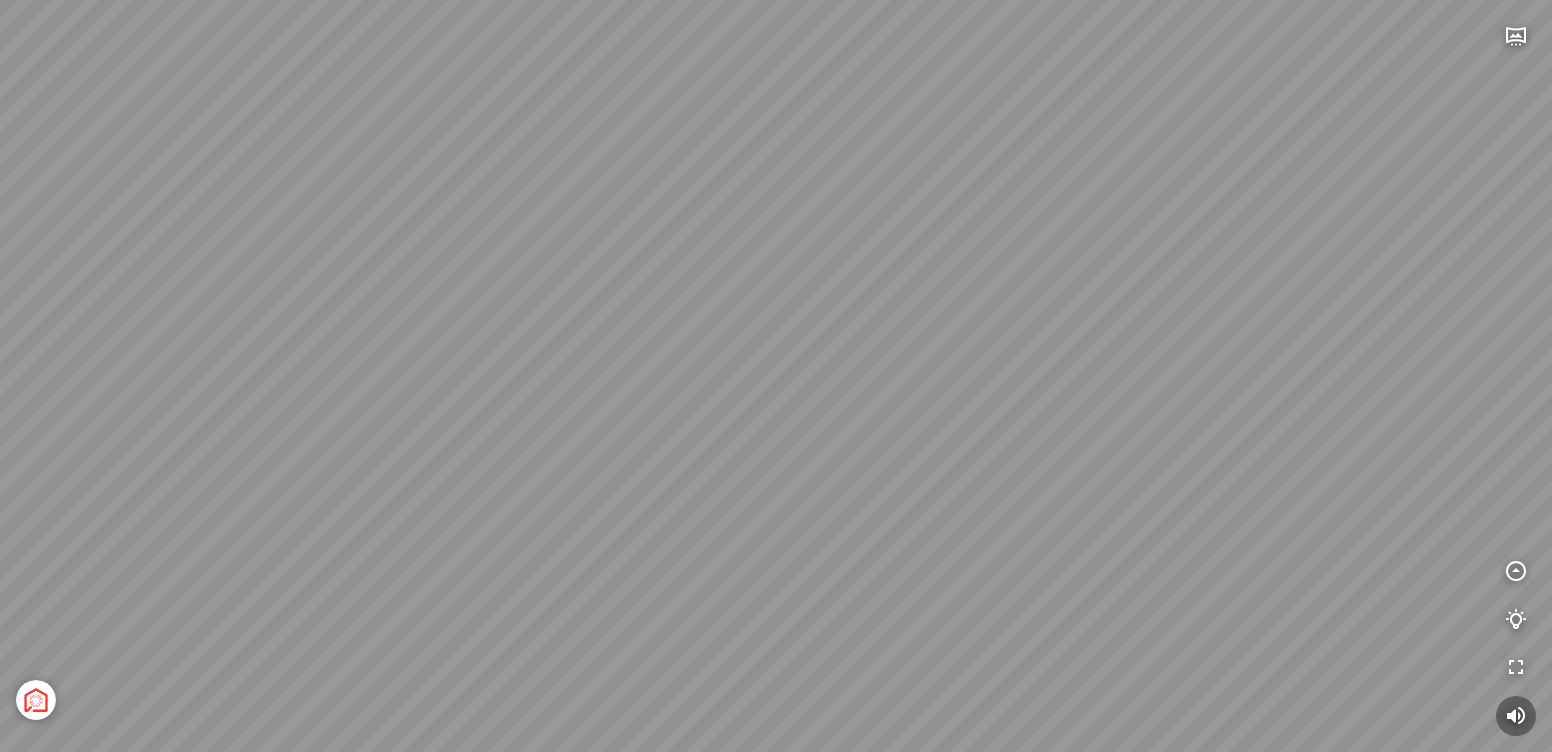 drag, startPoint x: 532, startPoint y: 538, endPoint x: 664, endPoint y: 406, distance: 186.6762 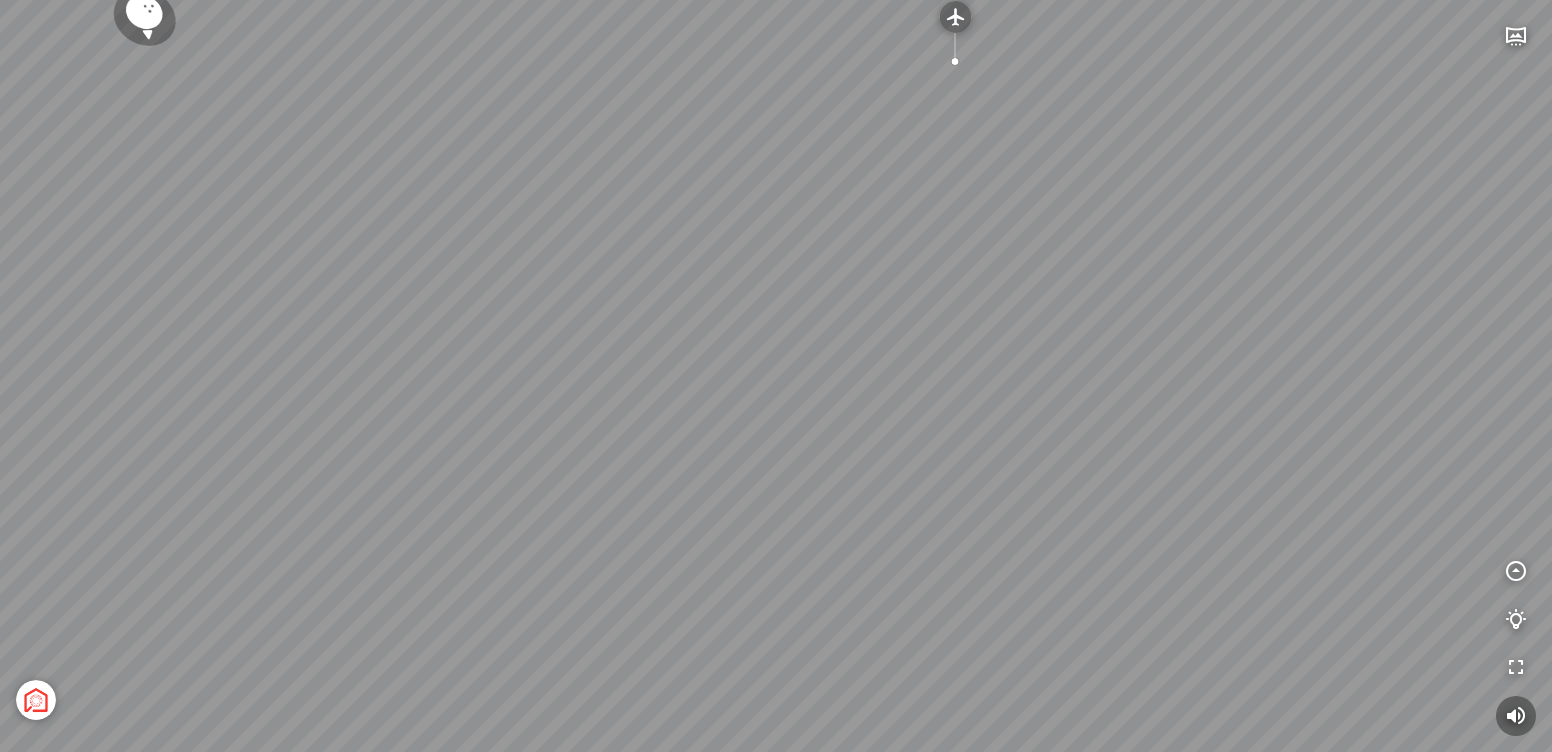 drag, startPoint x: 754, startPoint y: 450, endPoint x: 1037, endPoint y: 581, distance: 311.84933 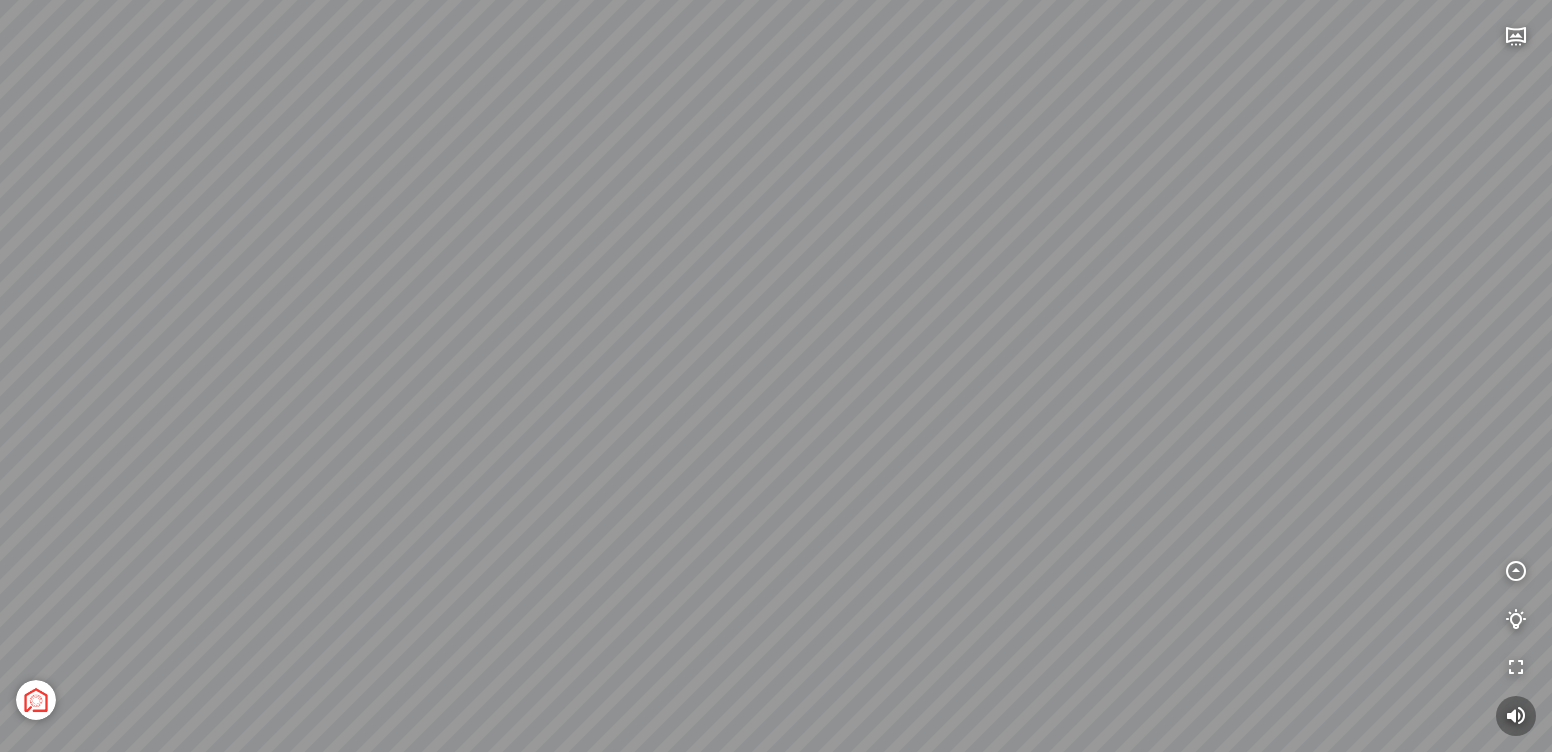 drag, startPoint x: 758, startPoint y: 370, endPoint x: 1032, endPoint y: 523, distance: 313.8232 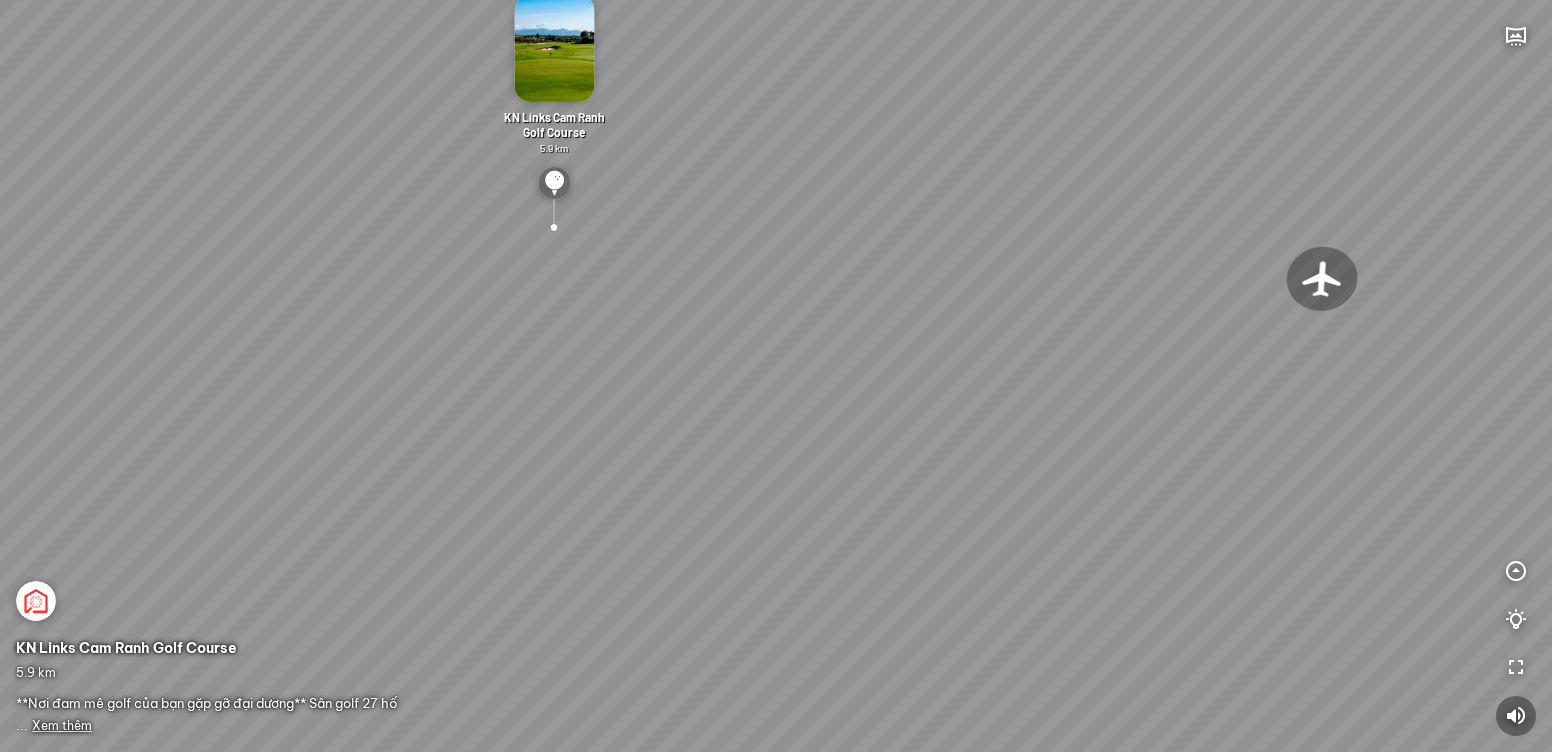 click at bounding box center [554, 226] 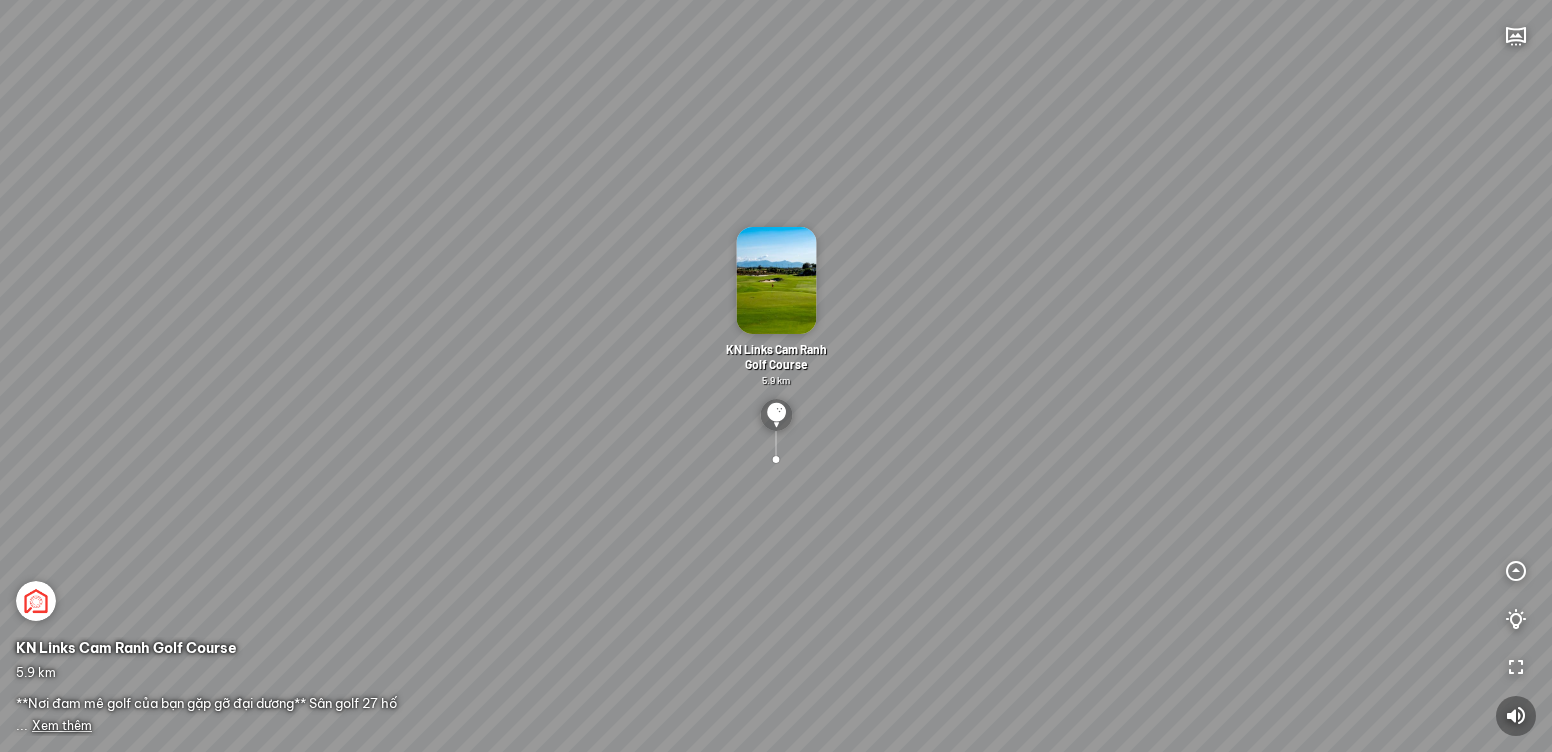 click at bounding box center [776, 415] 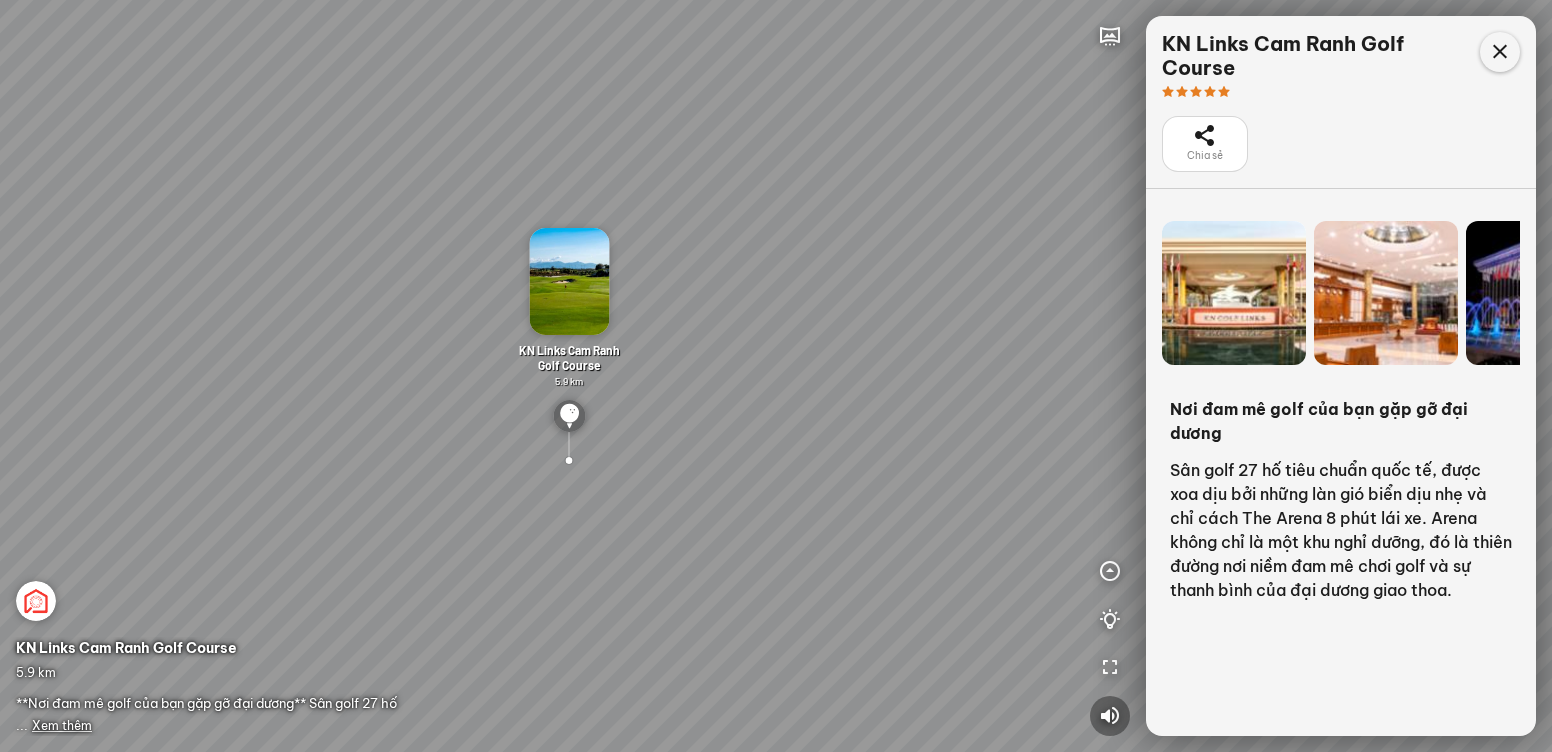 click at bounding box center (1500, 52) 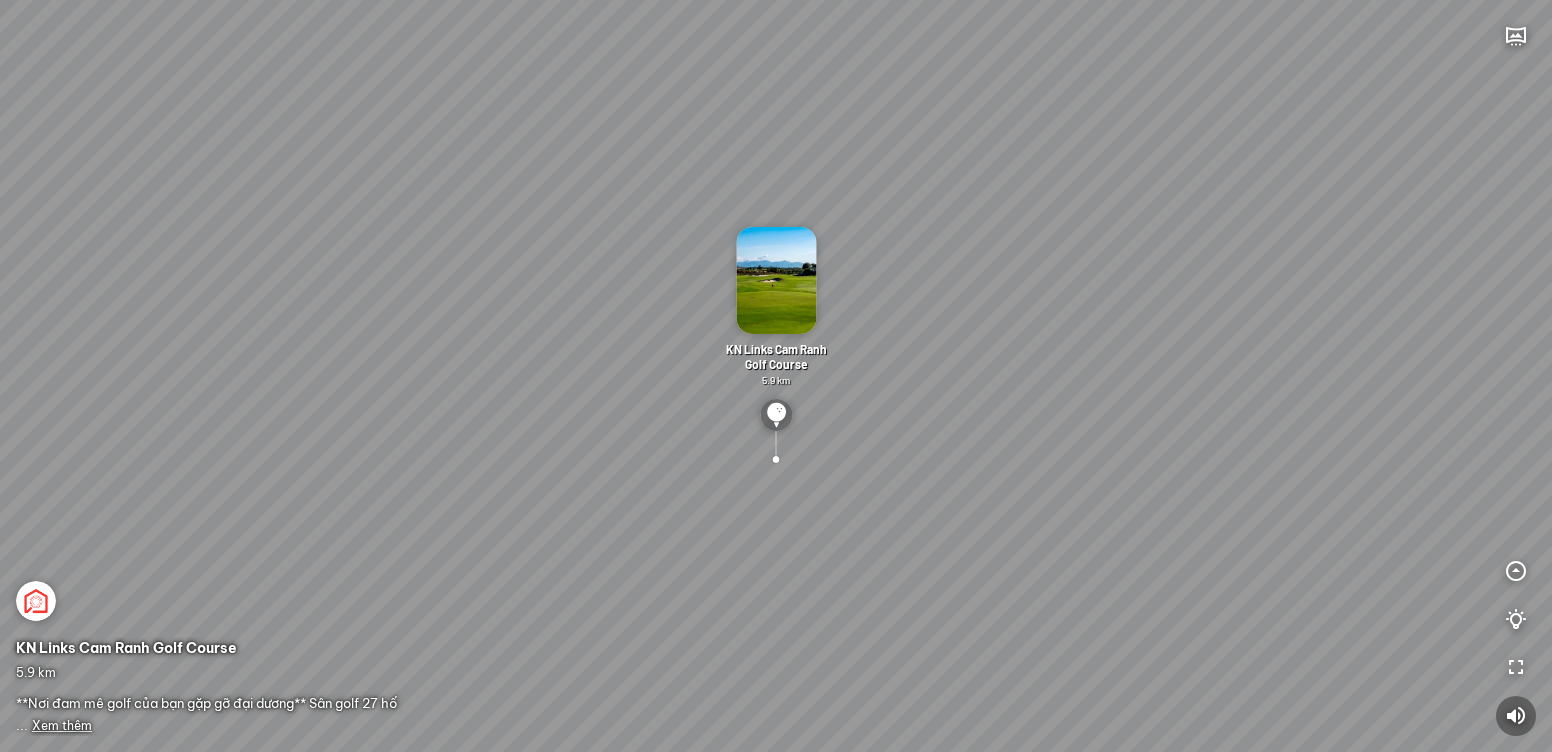 click at bounding box center [776, 459] 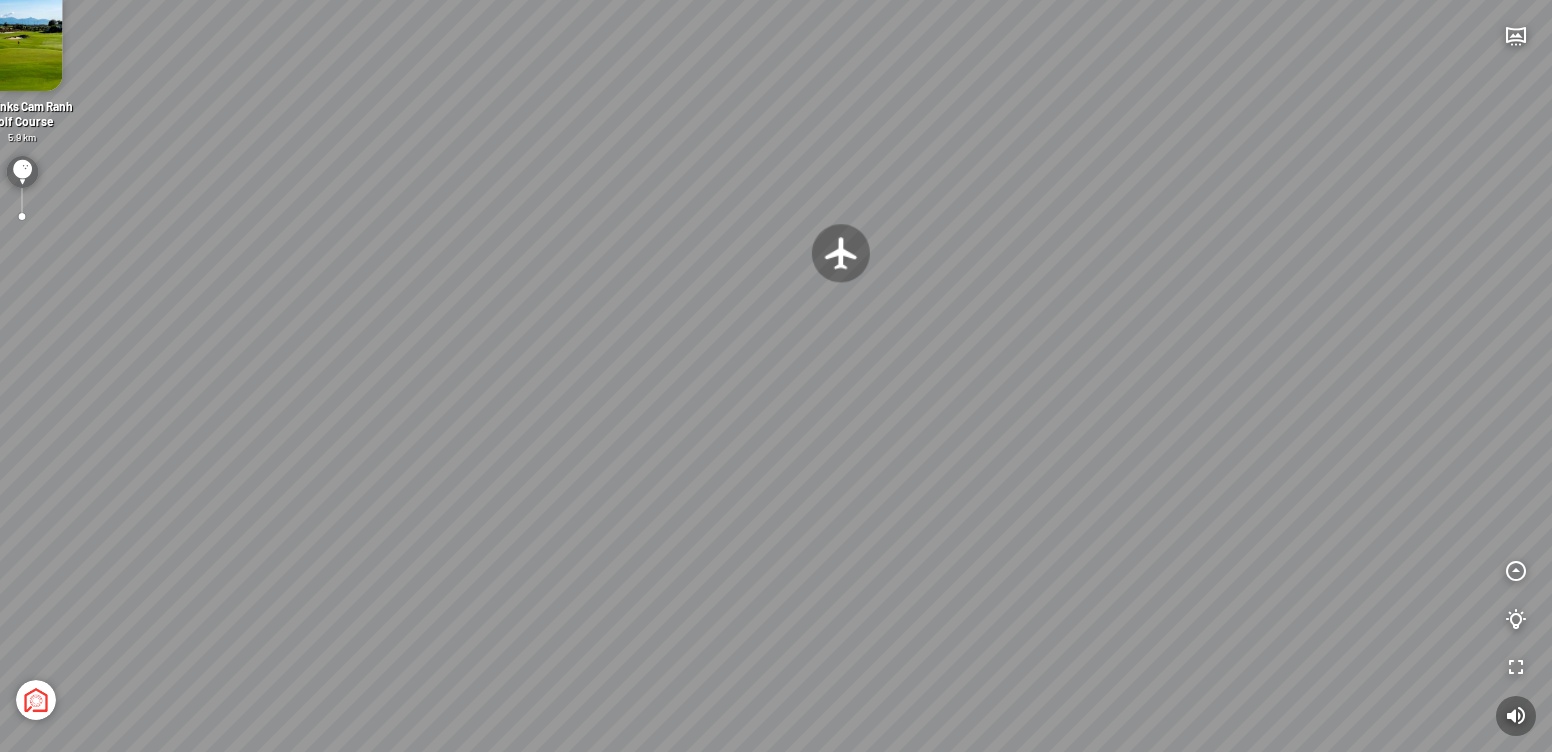 drag, startPoint x: 1293, startPoint y: 590, endPoint x: 1131, endPoint y: 523, distance: 175.3083 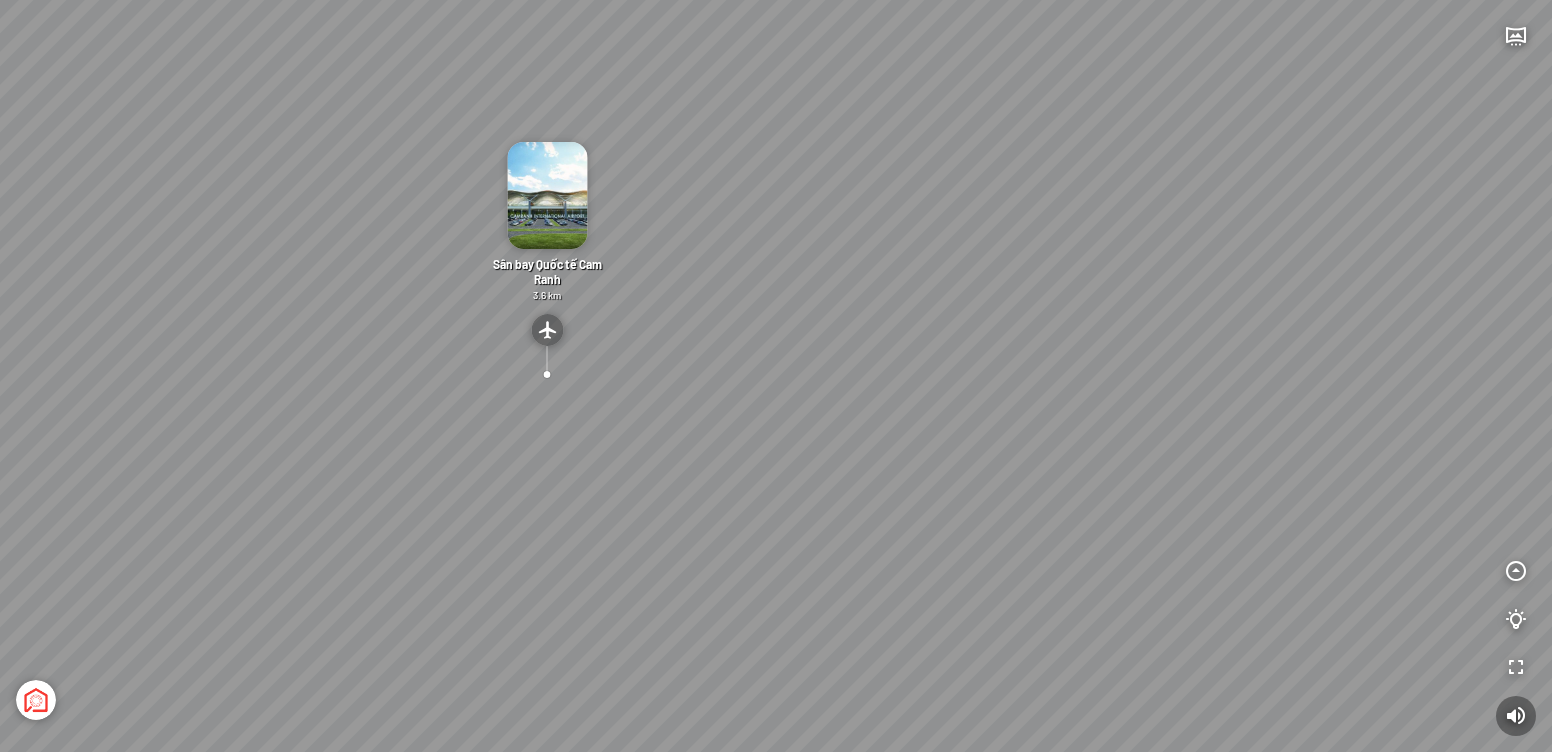 drag, startPoint x: 793, startPoint y: 230, endPoint x: 765, endPoint y: 506, distance: 277.41666 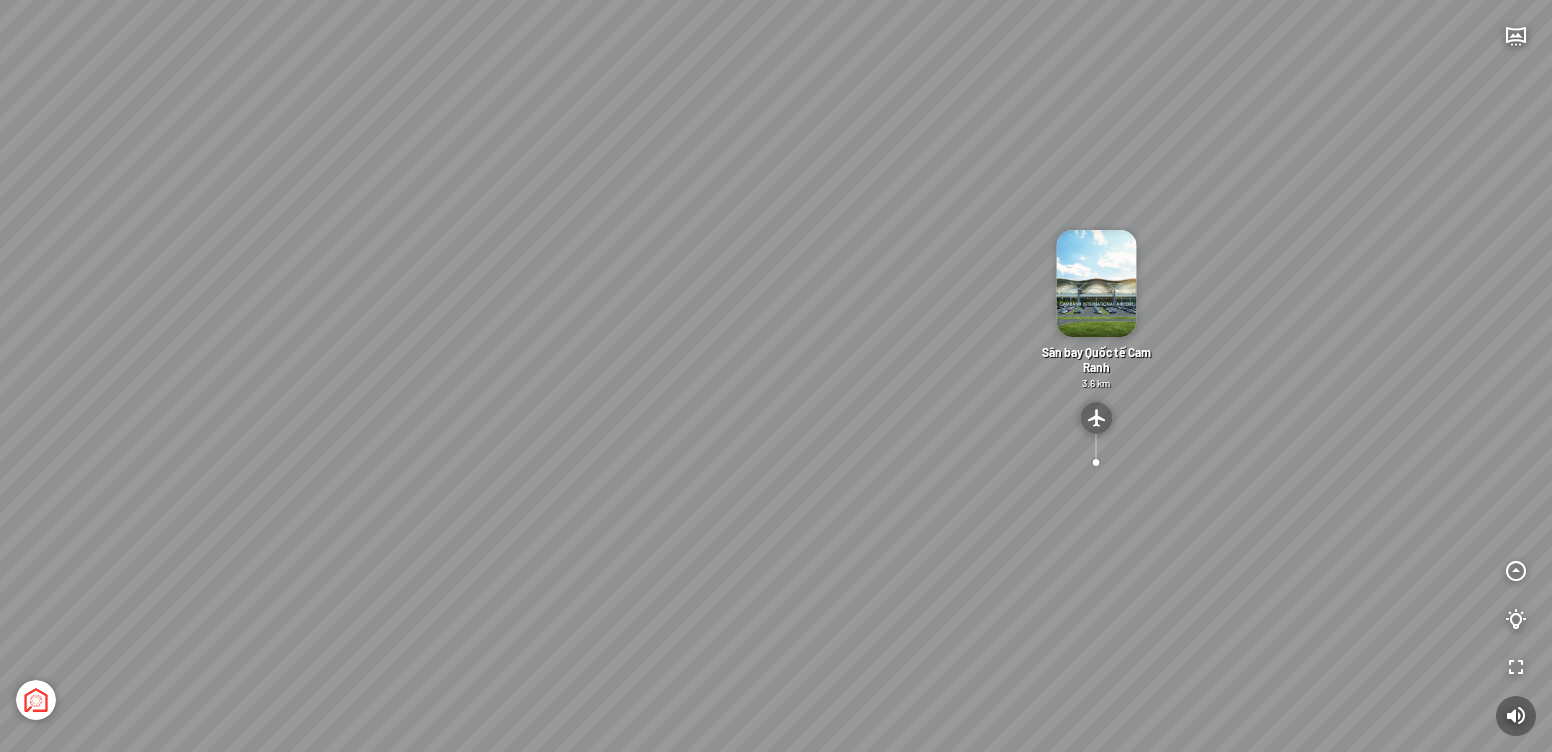 drag, startPoint x: 692, startPoint y: 446, endPoint x: 1238, endPoint y: 533, distance: 552.8879 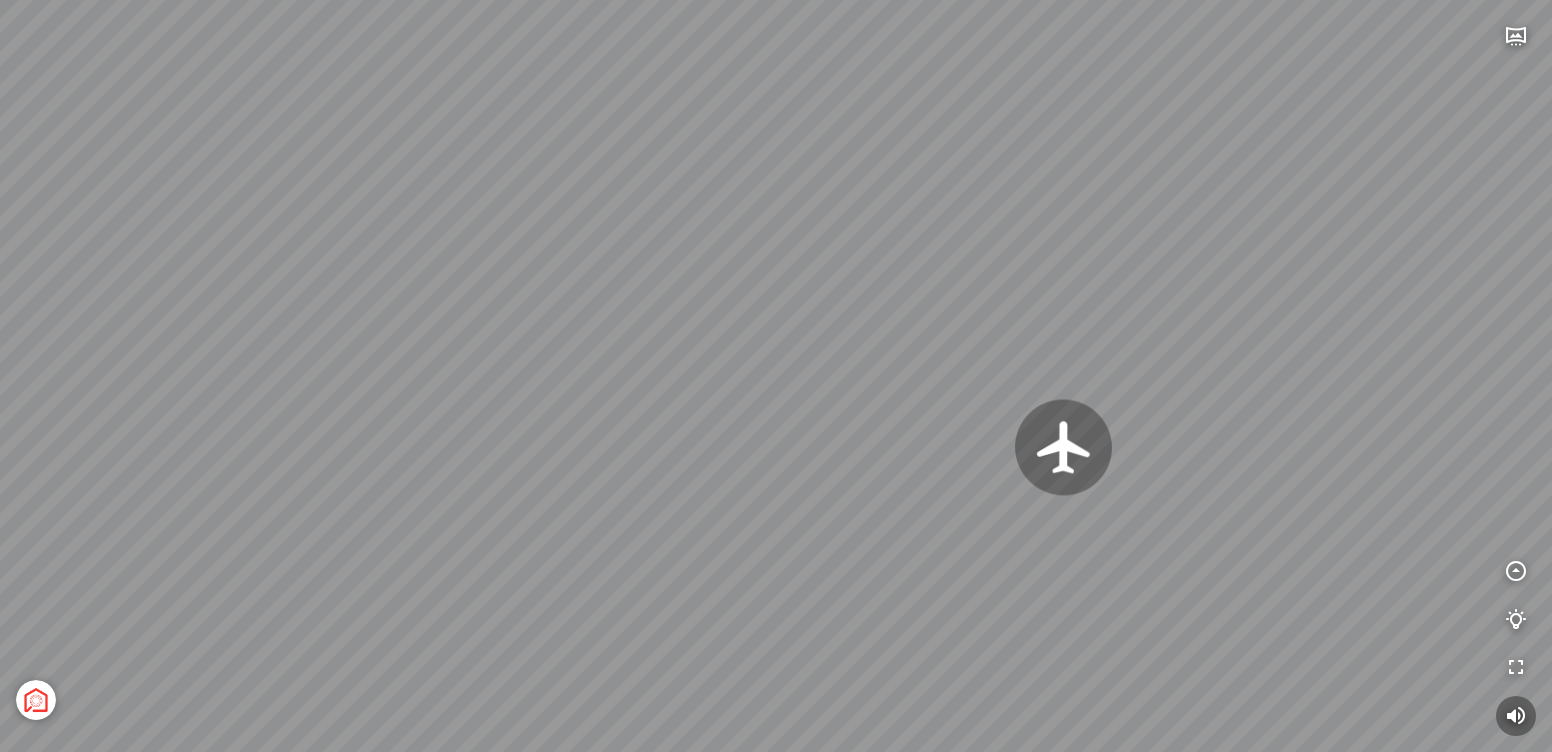 drag, startPoint x: 1292, startPoint y: 553, endPoint x: 1090, endPoint y: 495, distance: 210.16185 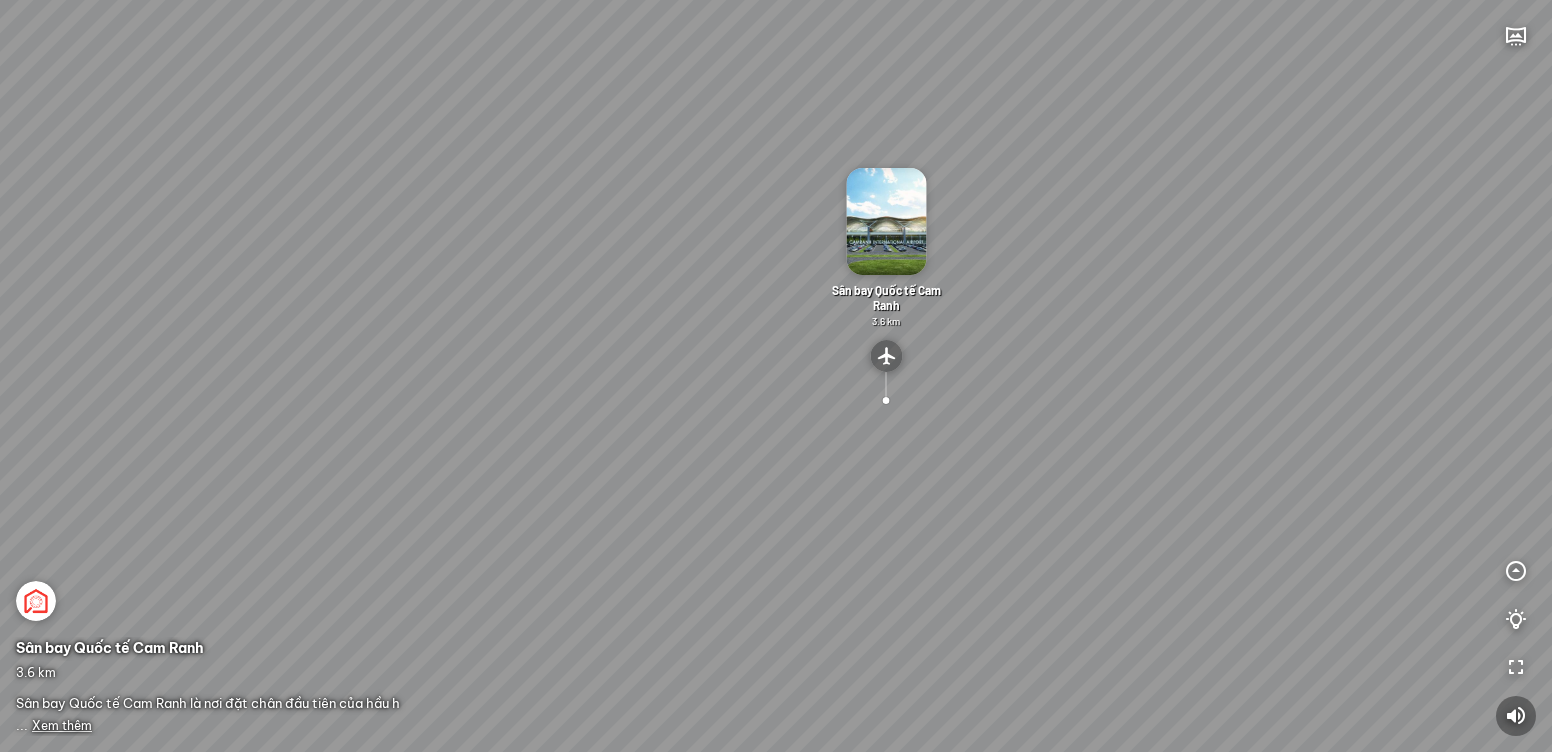 click at bounding box center [885, 400] 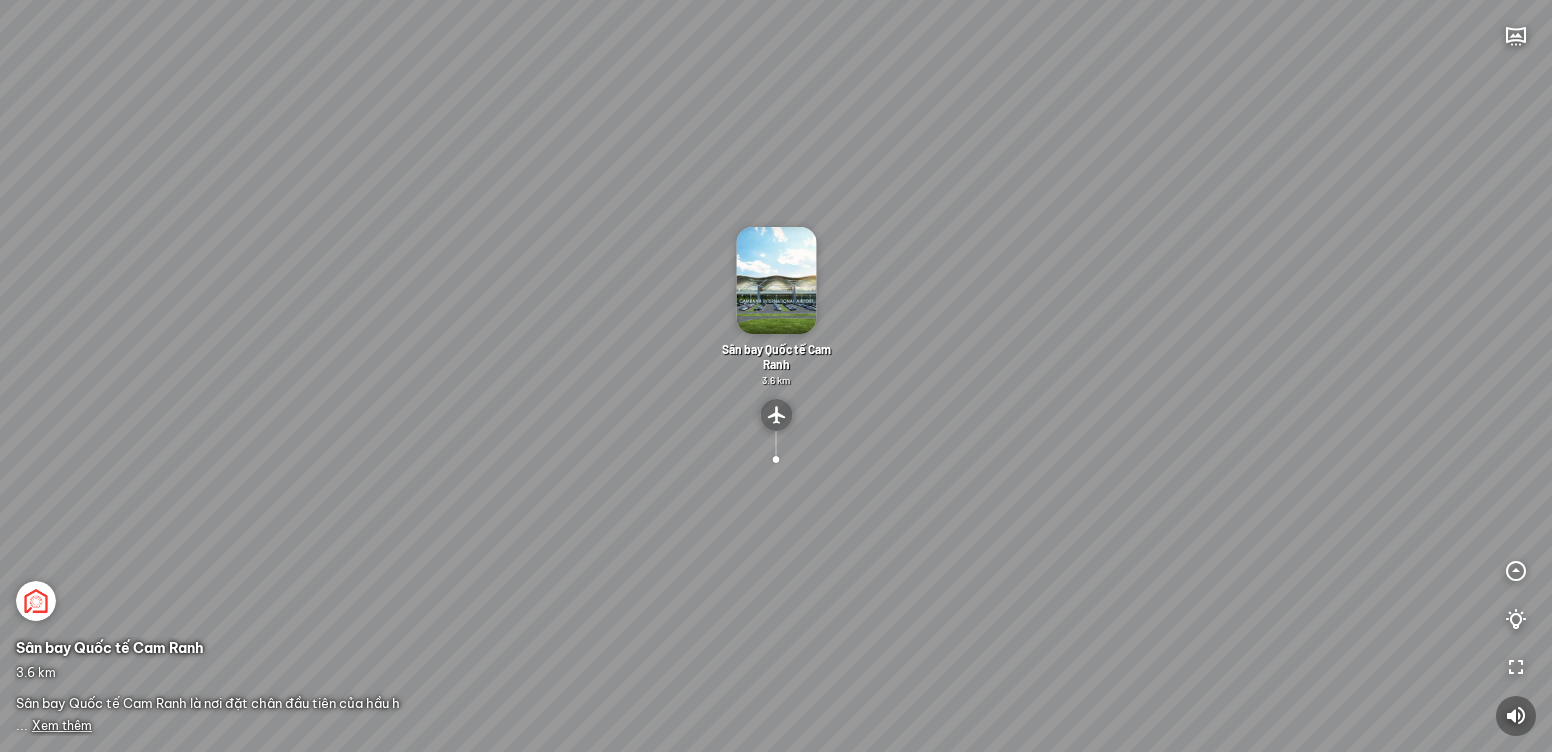 click at bounding box center [776, 280] 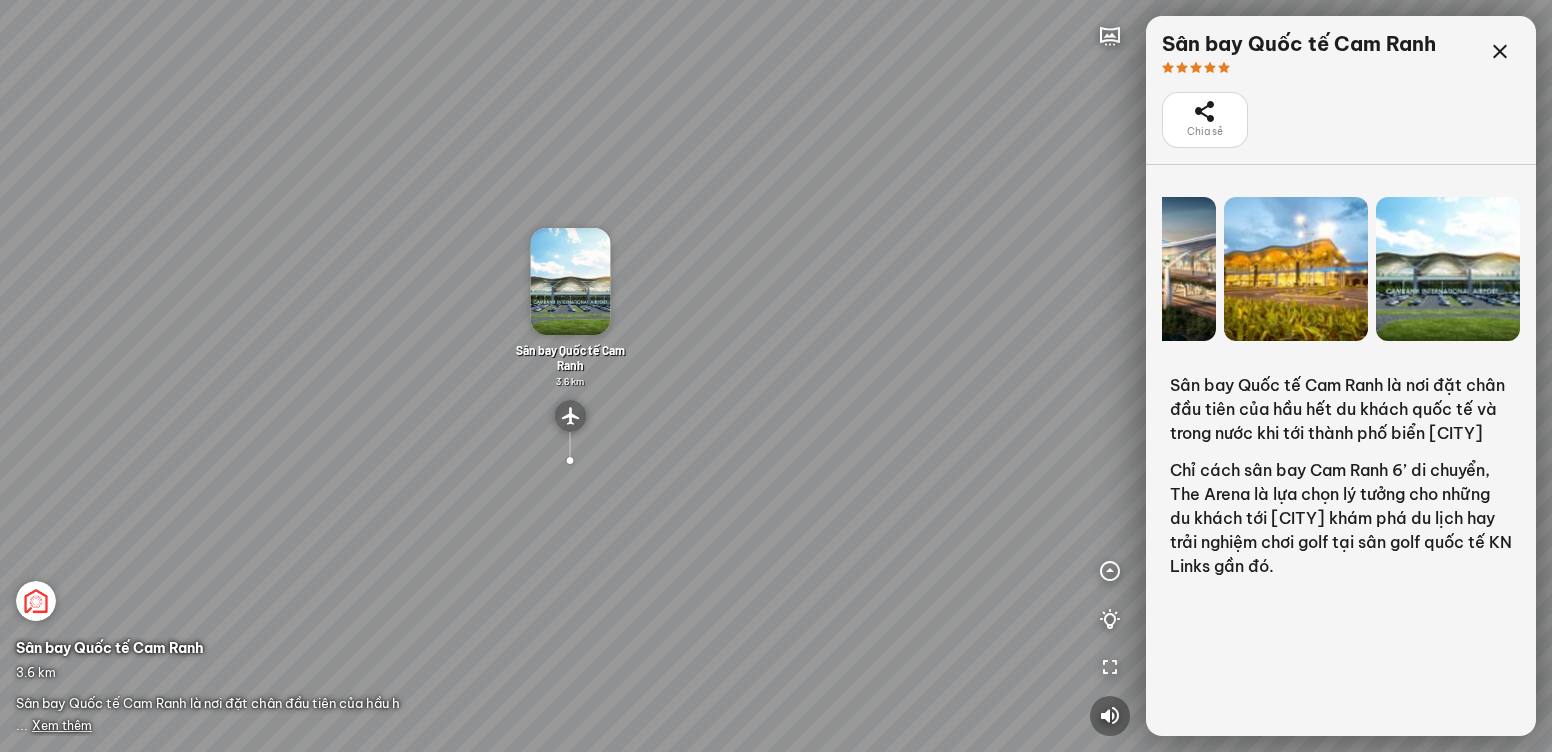 drag, startPoint x: 1393, startPoint y: 301, endPoint x: 1159, endPoint y: 312, distance: 234.2584 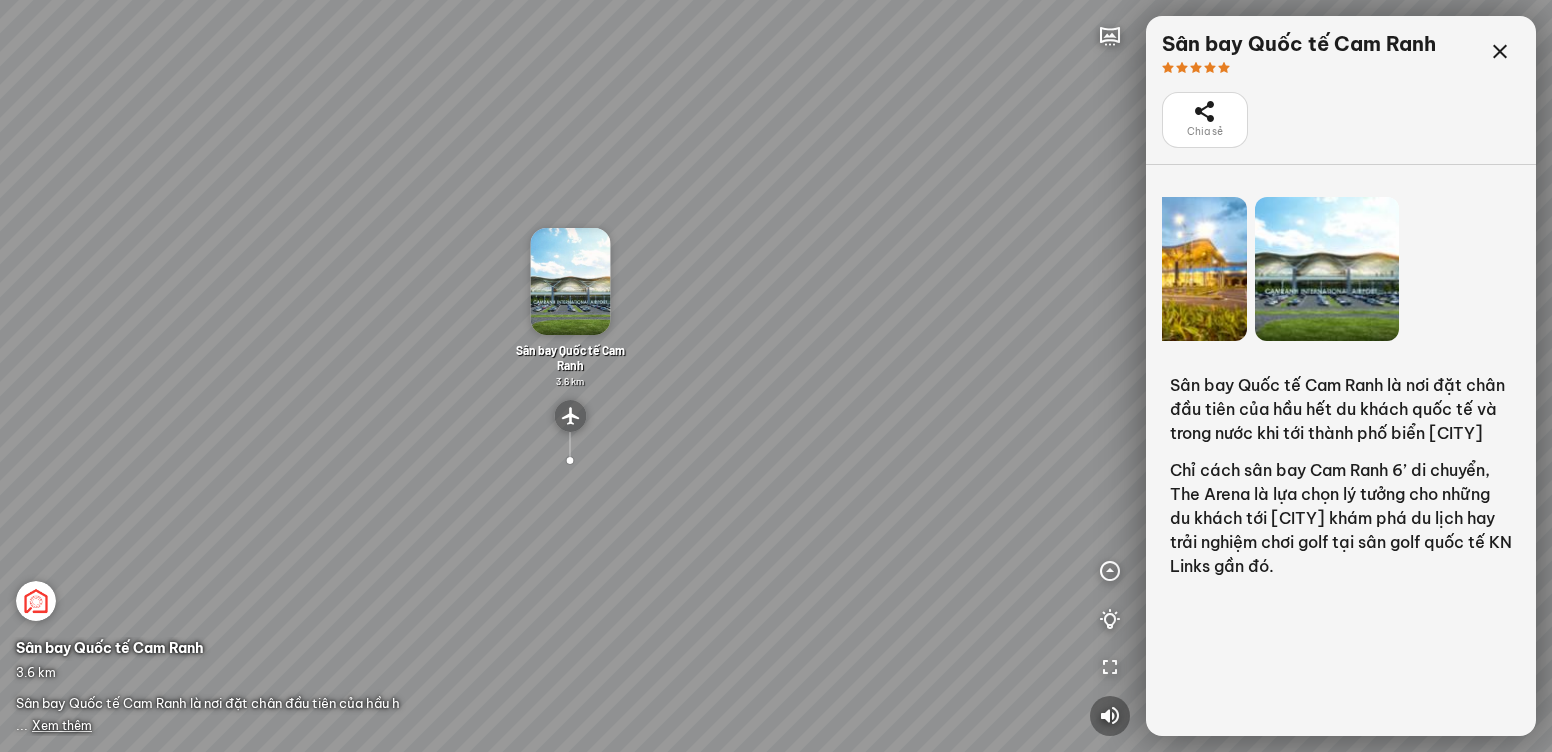 drag, startPoint x: 1347, startPoint y: 296, endPoint x: 1310, endPoint y: 296, distance: 37 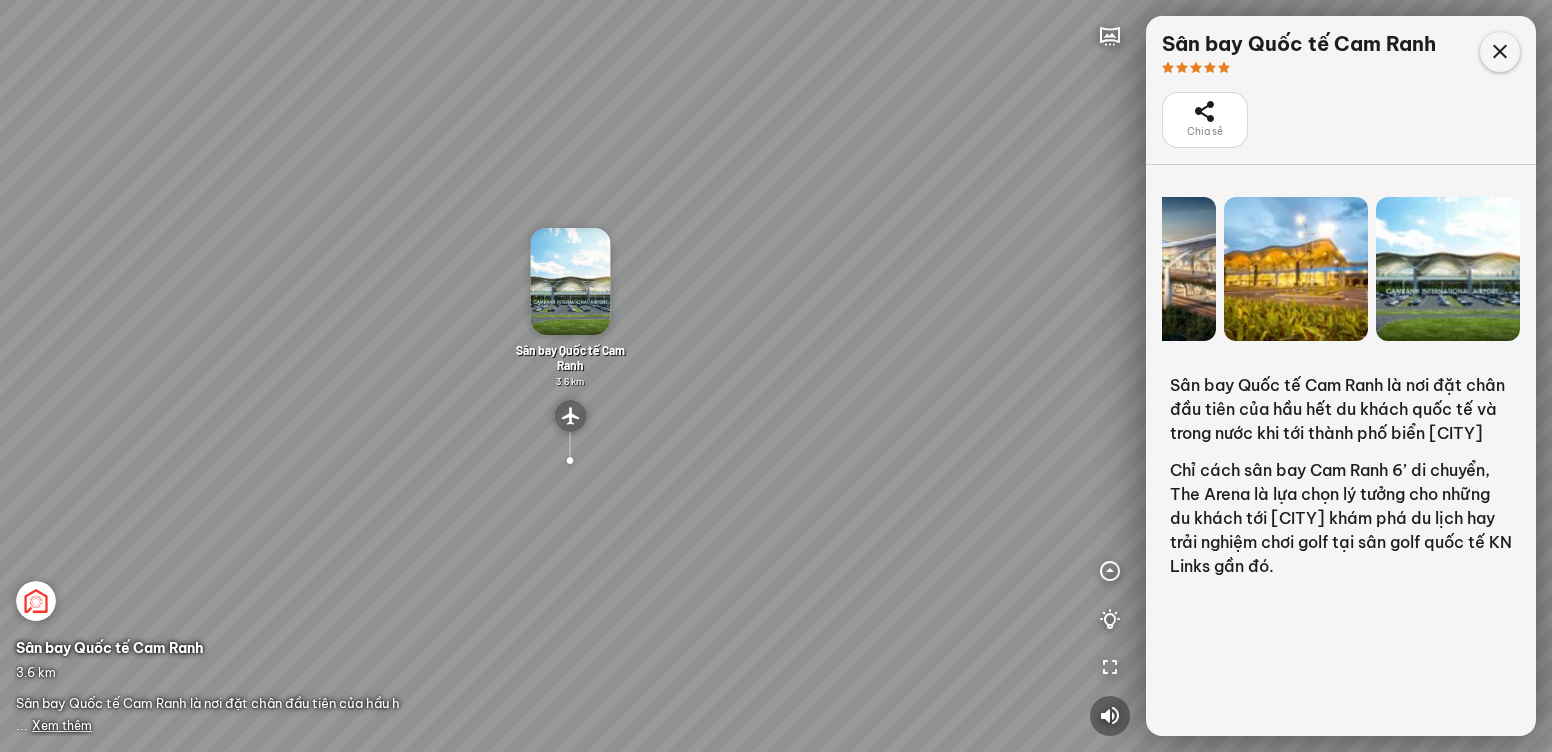 click at bounding box center [1500, 52] 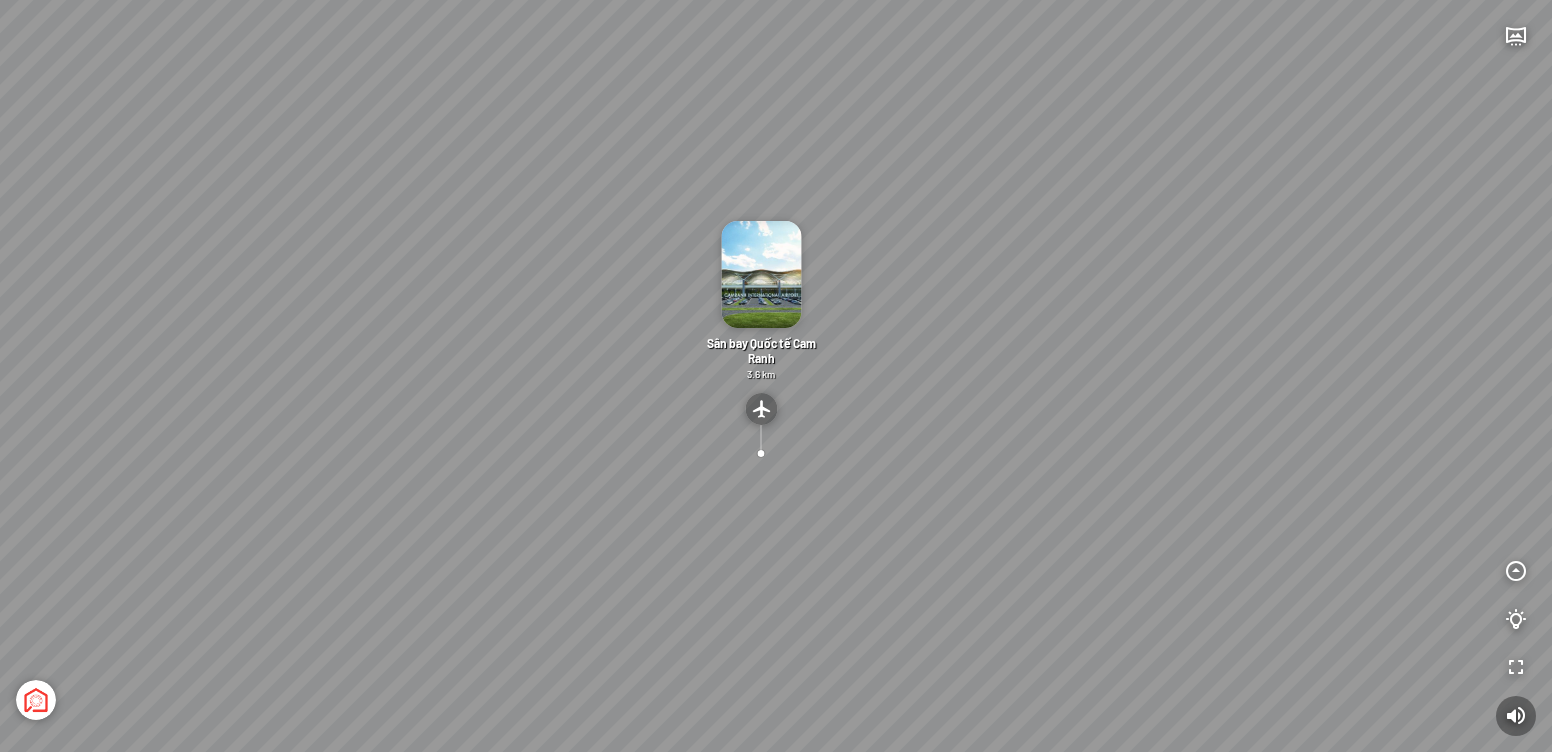 drag, startPoint x: 1219, startPoint y: 458, endPoint x: 509, endPoint y: 311, distance: 725.0579 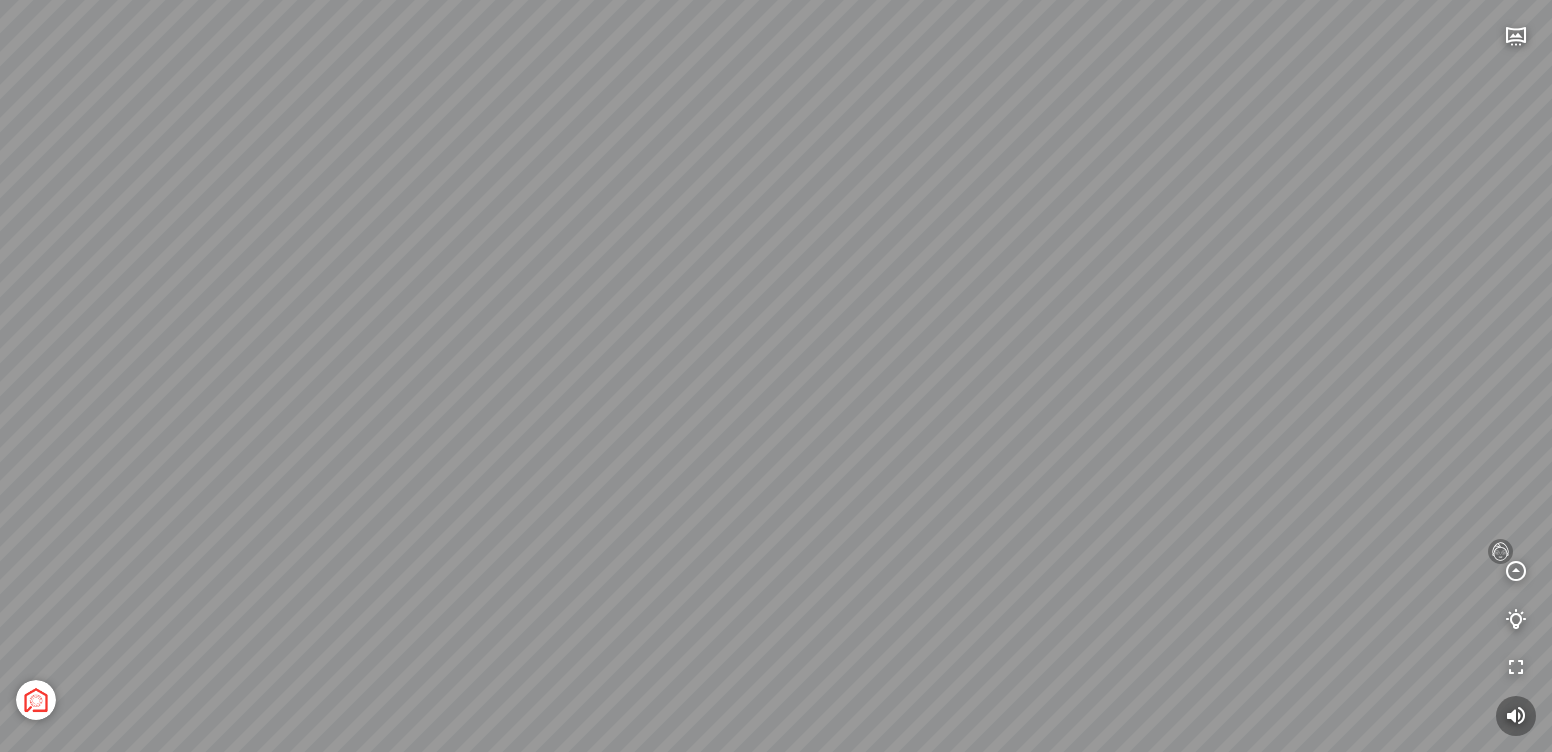 drag, startPoint x: 886, startPoint y: 339, endPoint x: 306, endPoint y: 284, distance: 582.6019 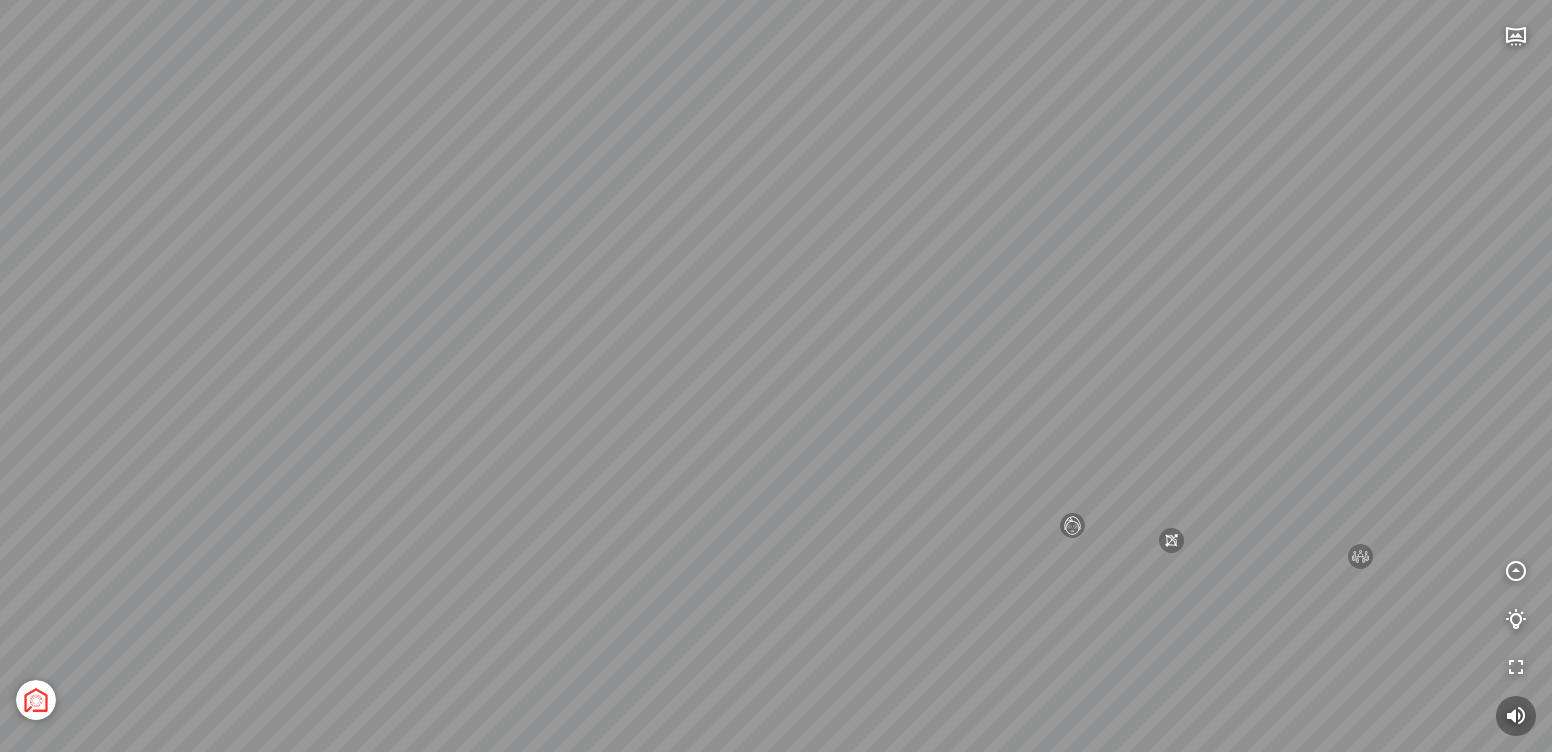drag, startPoint x: 703, startPoint y: 293, endPoint x: 24, endPoint y: 267, distance: 679.4976 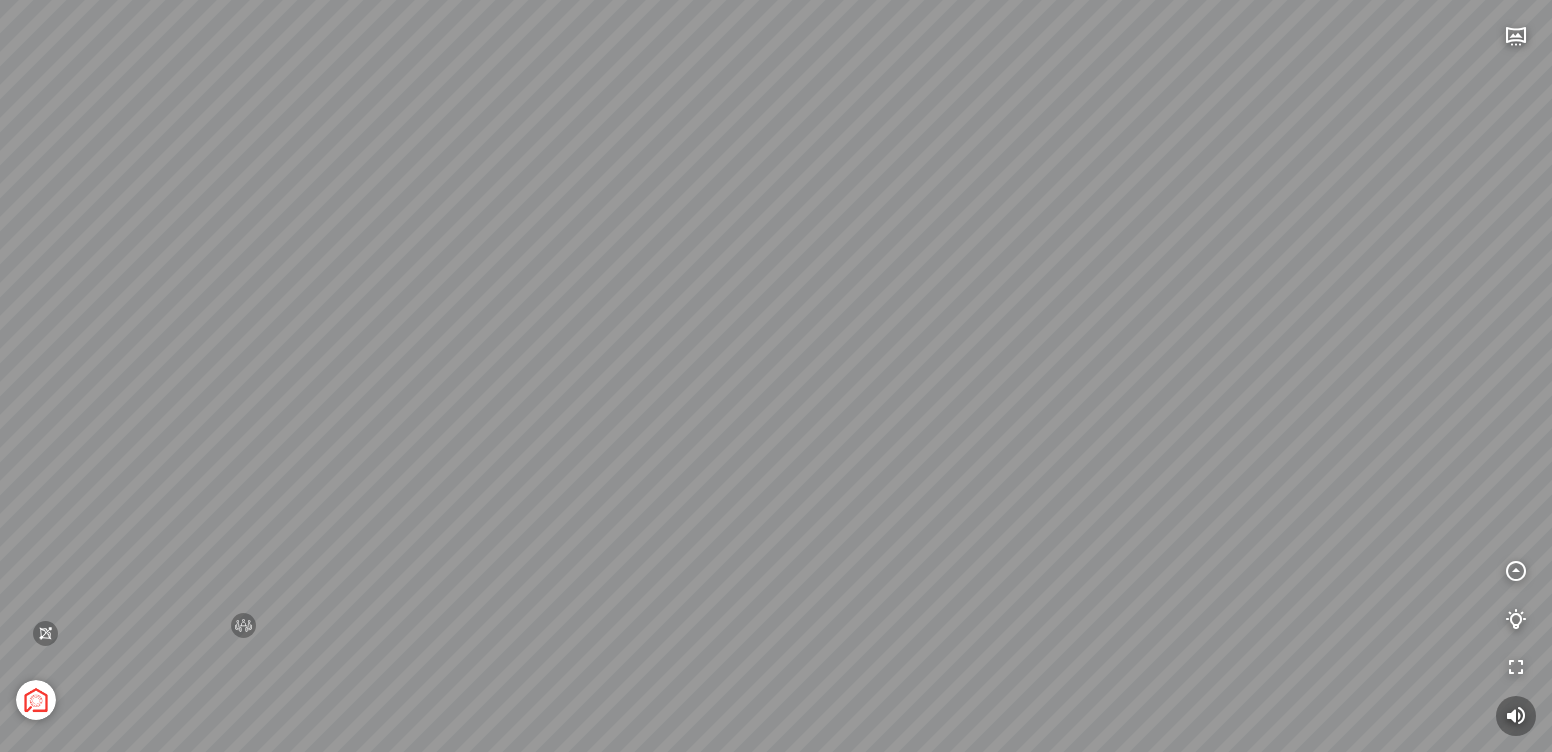 drag, startPoint x: 623, startPoint y: 411, endPoint x: 587, endPoint y: 454, distance: 56.0803 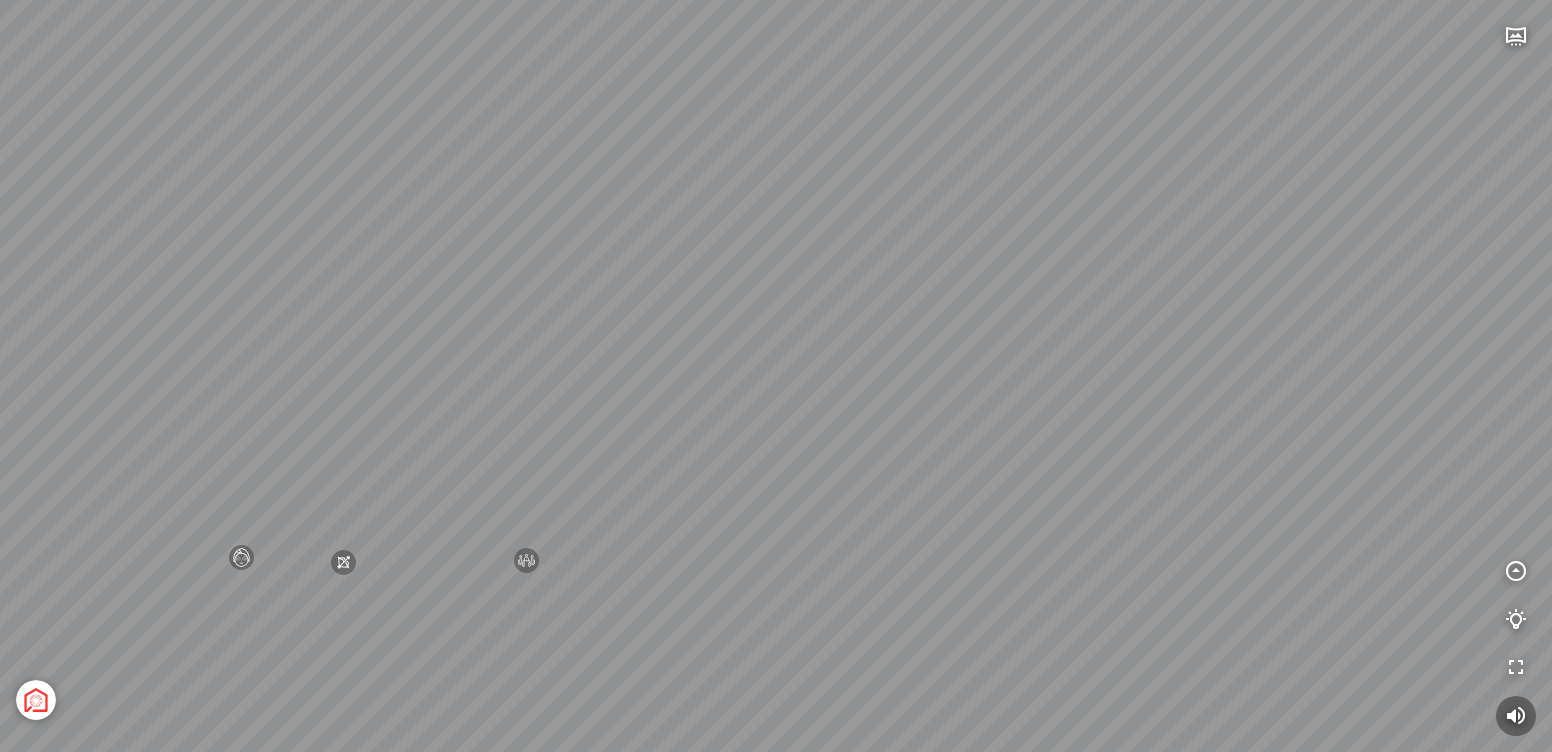 drag, startPoint x: 501, startPoint y: 367, endPoint x: 787, endPoint y: 316, distance: 290.51163 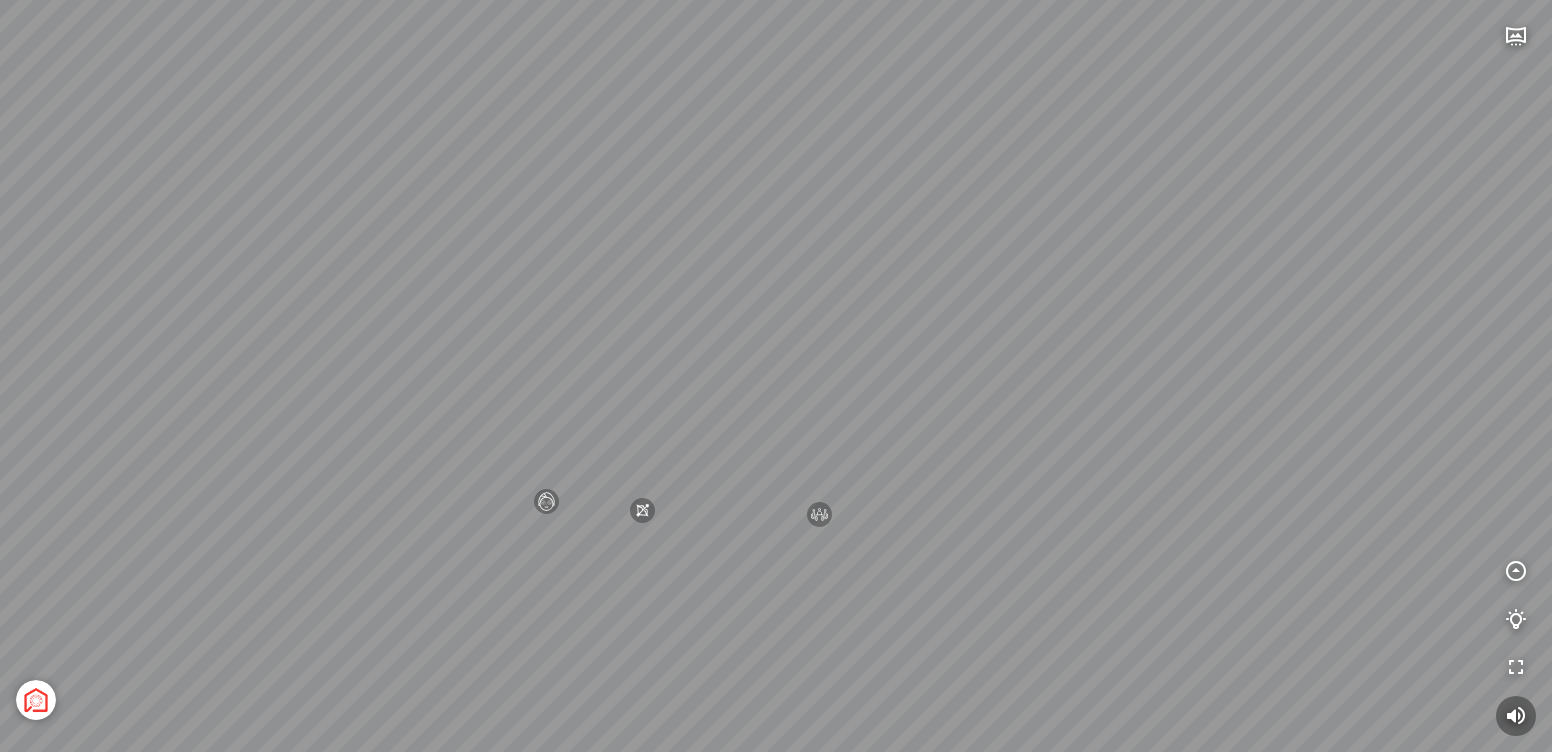 drag, startPoint x: 562, startPoint y: 334, endPoint x: 805, endPoint y: 304, distance: 244.84485 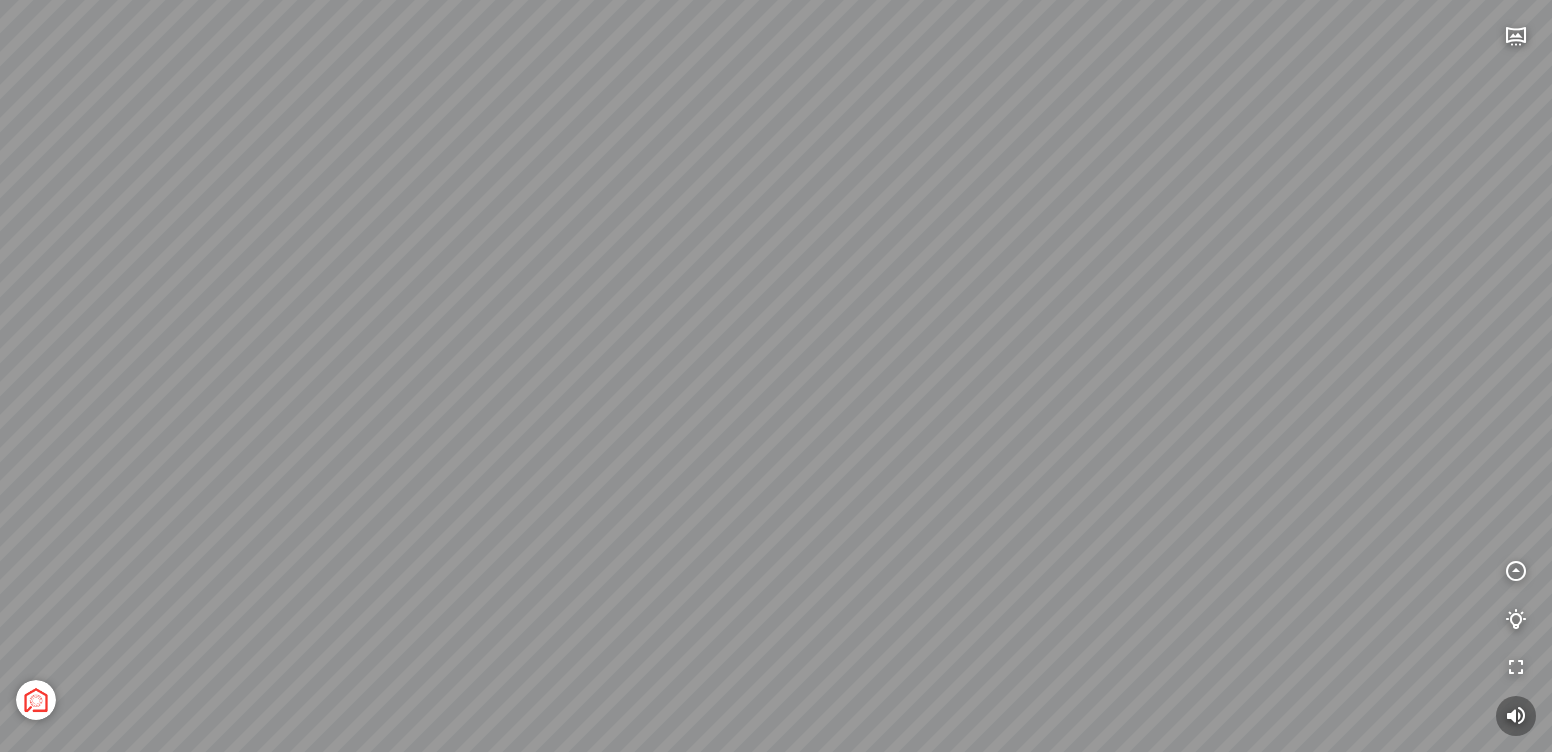drag, startPoint x: 703, startPoint y: 397, endPoint x: 826, endPoint y: 275, distance: 173.2426 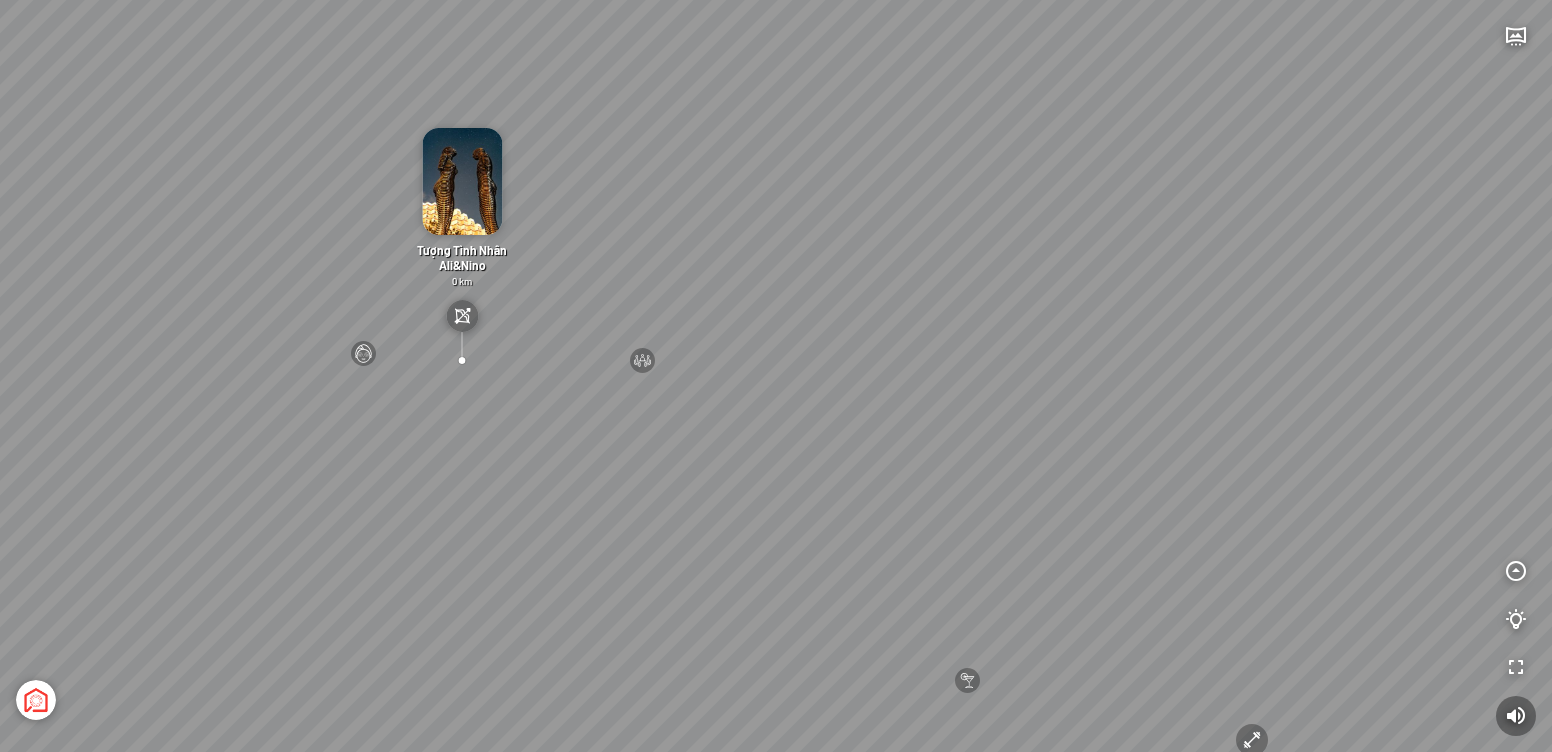 drag, startPoint x: 1199, startPoint y: 453, endPoint x: 884, endPoint y: 423, distance: 316.42535 